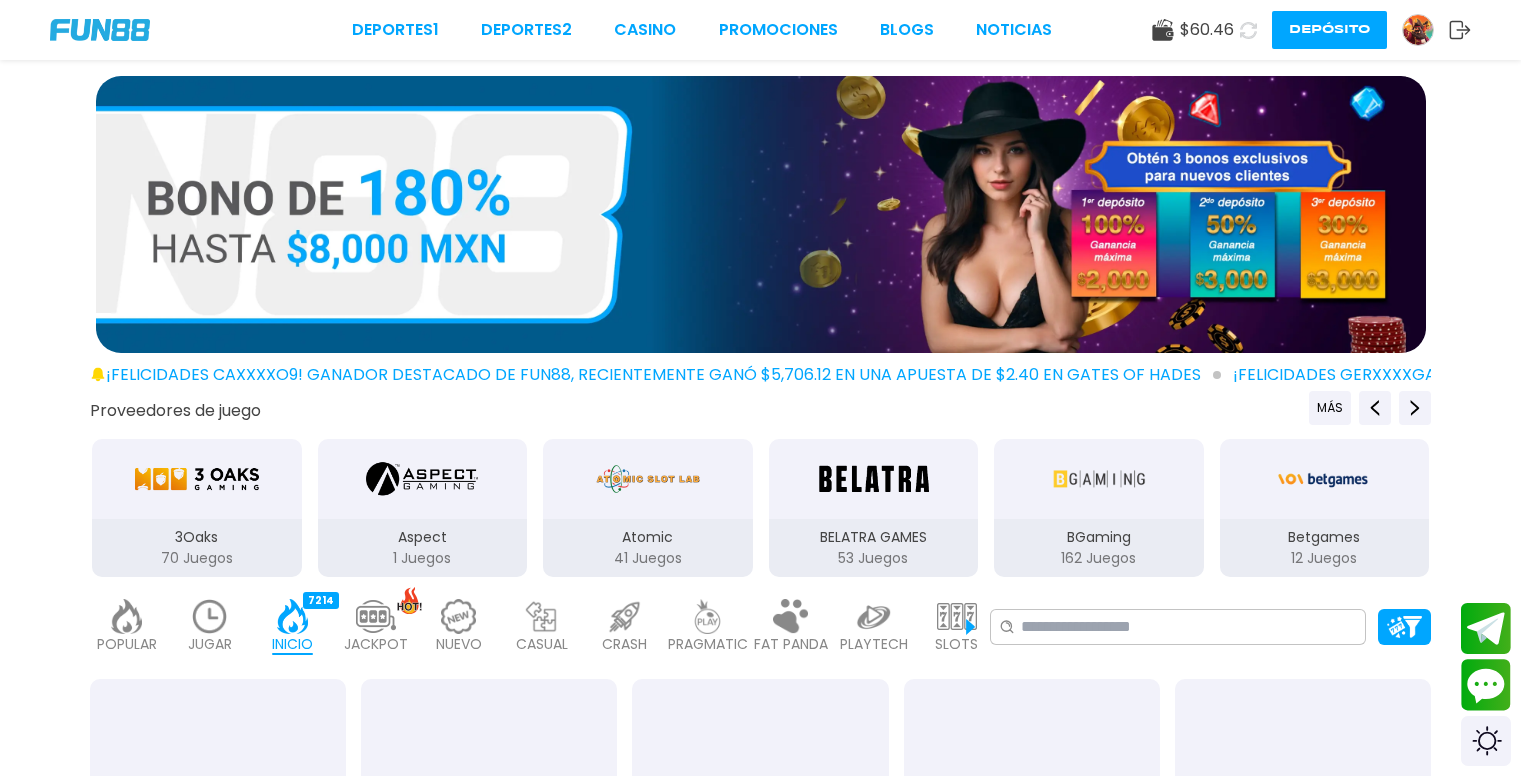 scroll, scrollTop: 0, scrollLeft: 0, axis: both 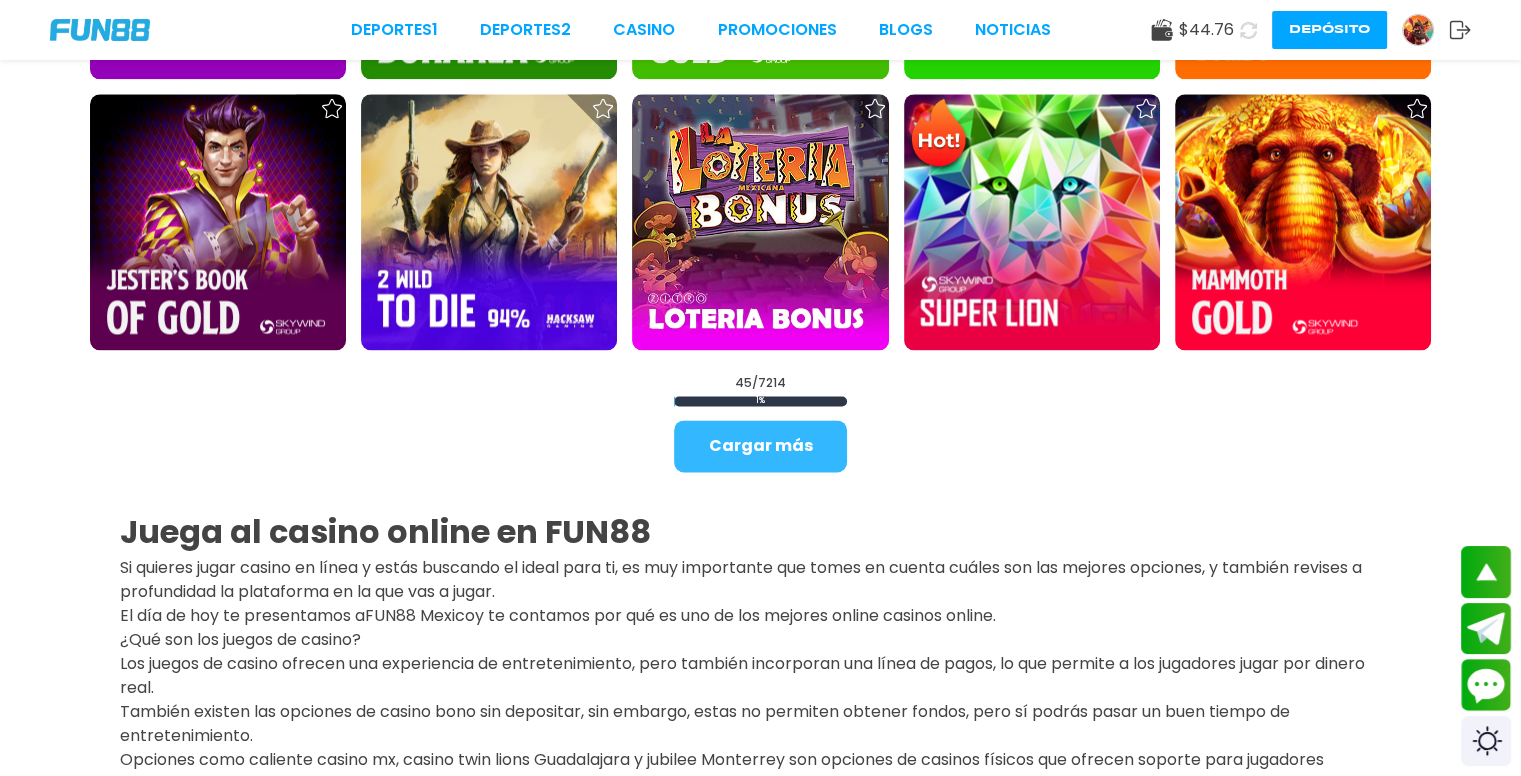 click on "Cargar más" at bounding box center [760, 446] 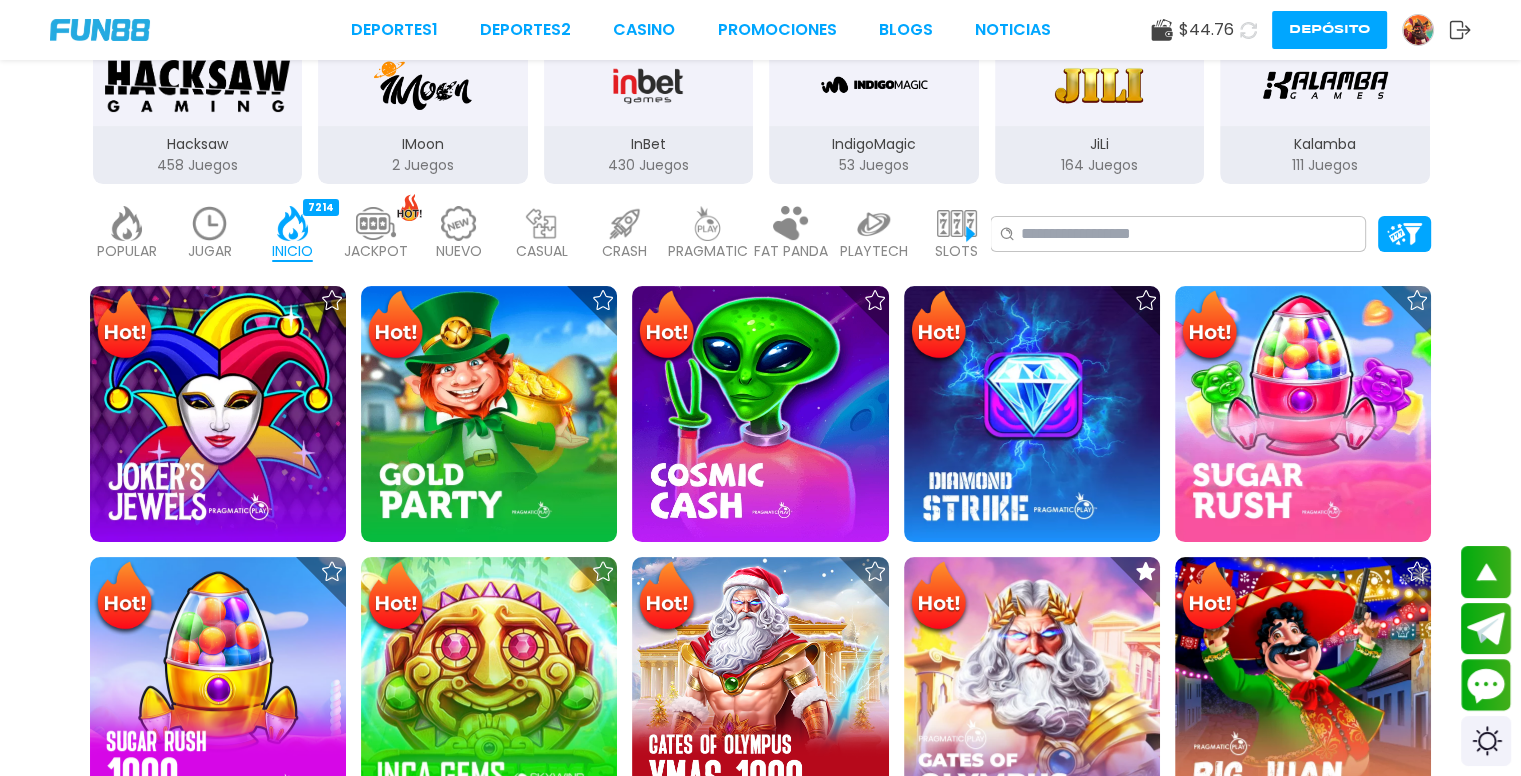 scroll, scrollTop: 133, scrollLeft: 0, axis: vertical 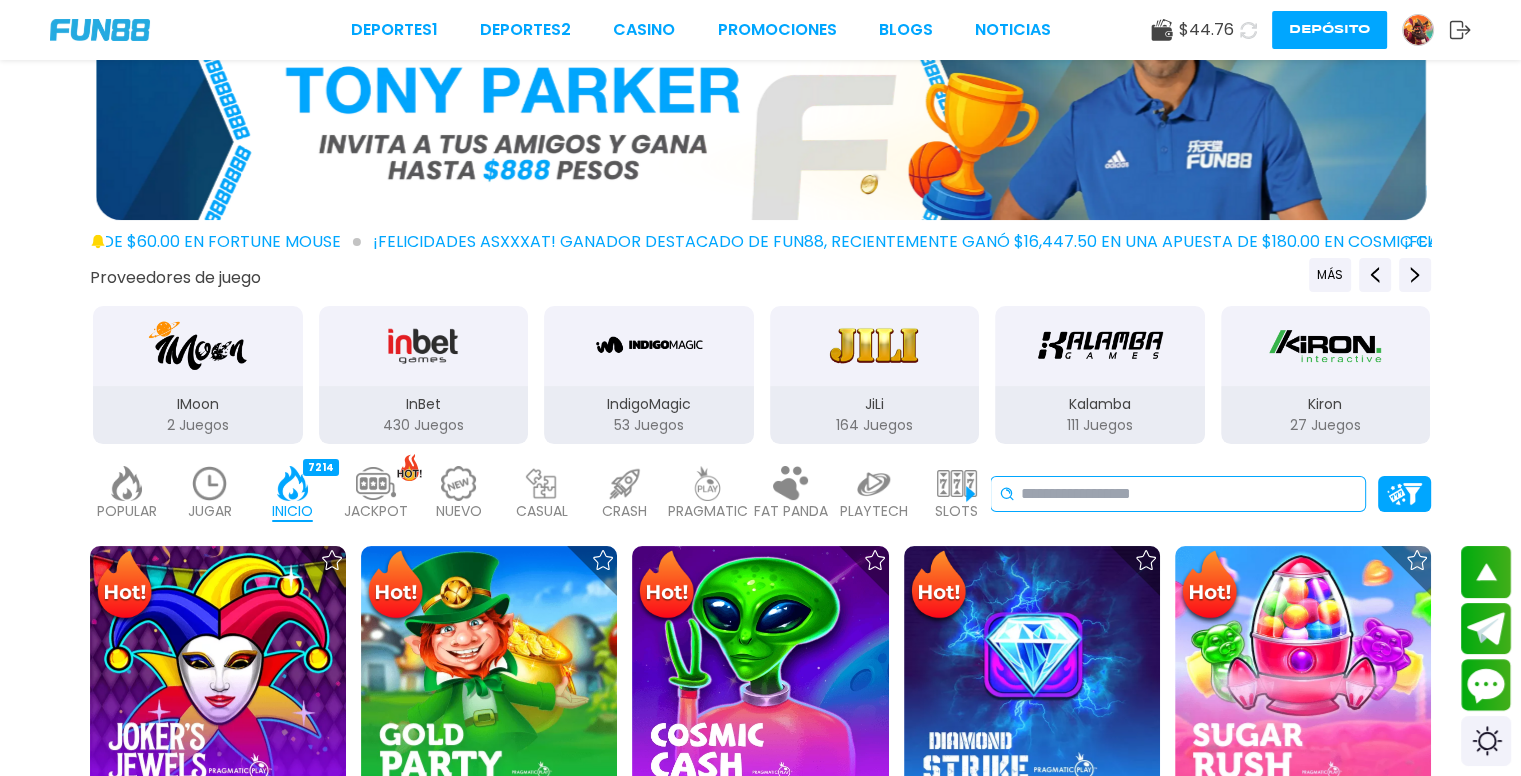 click at bounding box center (1189, 494) 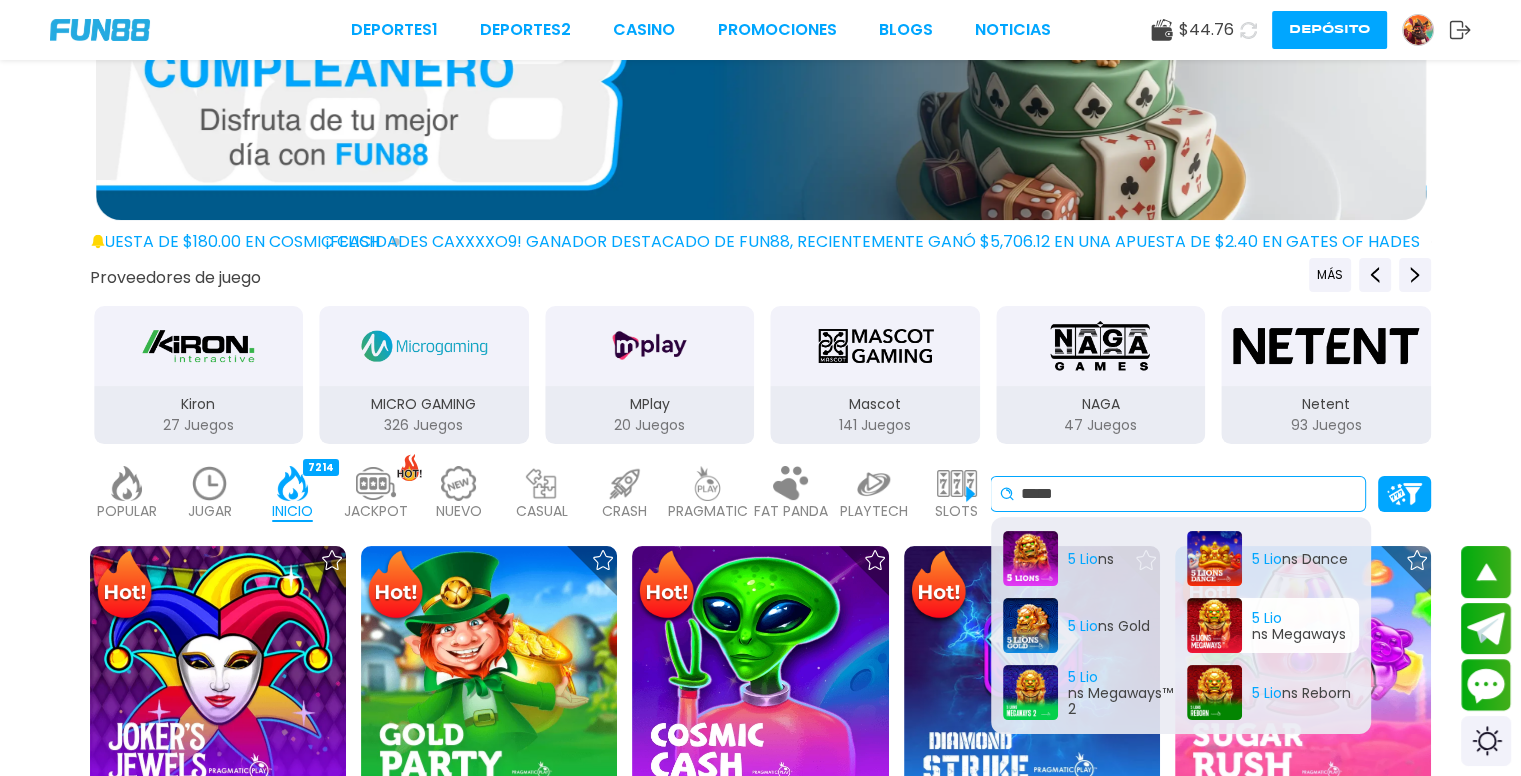 type on "*****" 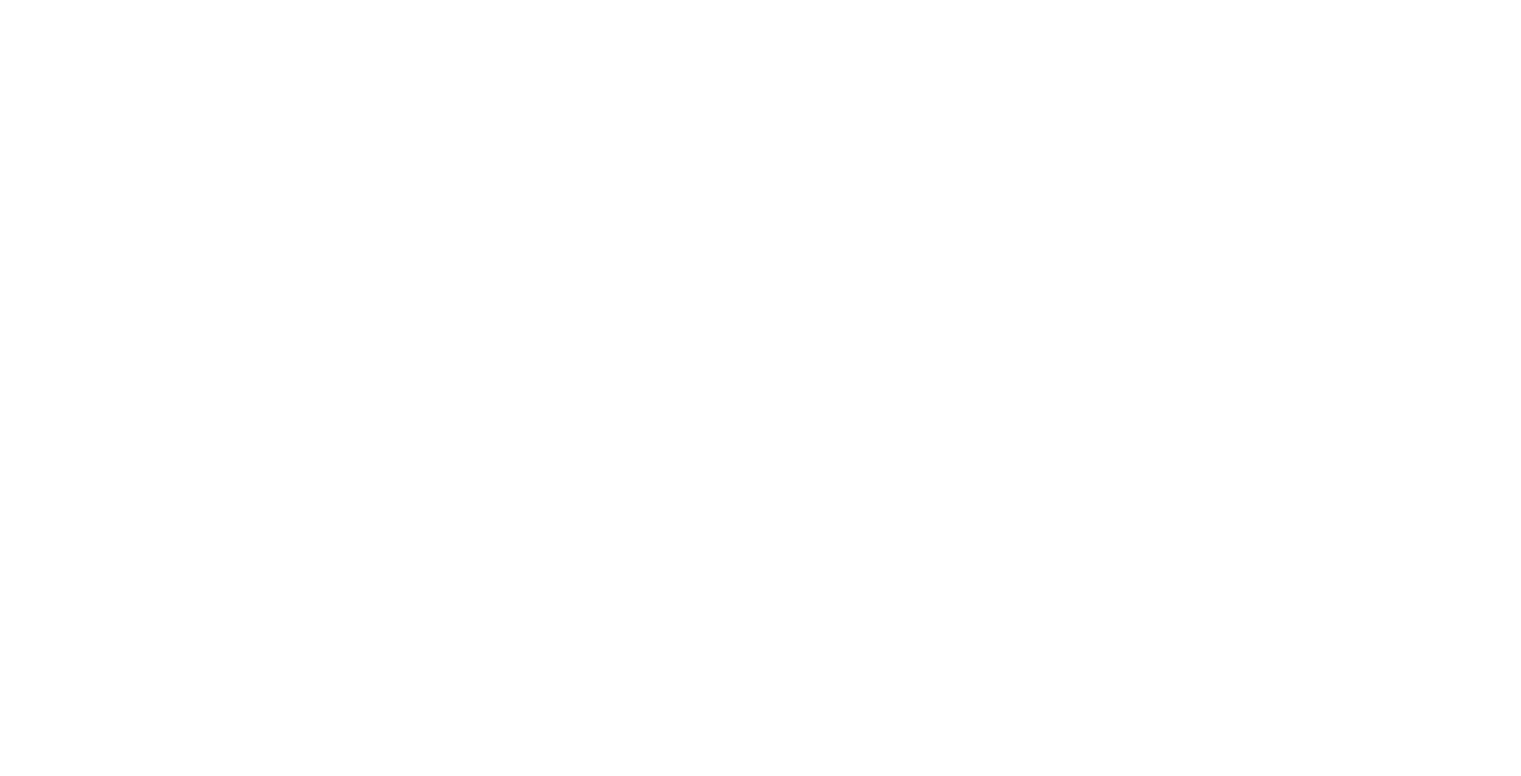 scroll, scrollTop: 0, scrollLeft: 0, axis: both 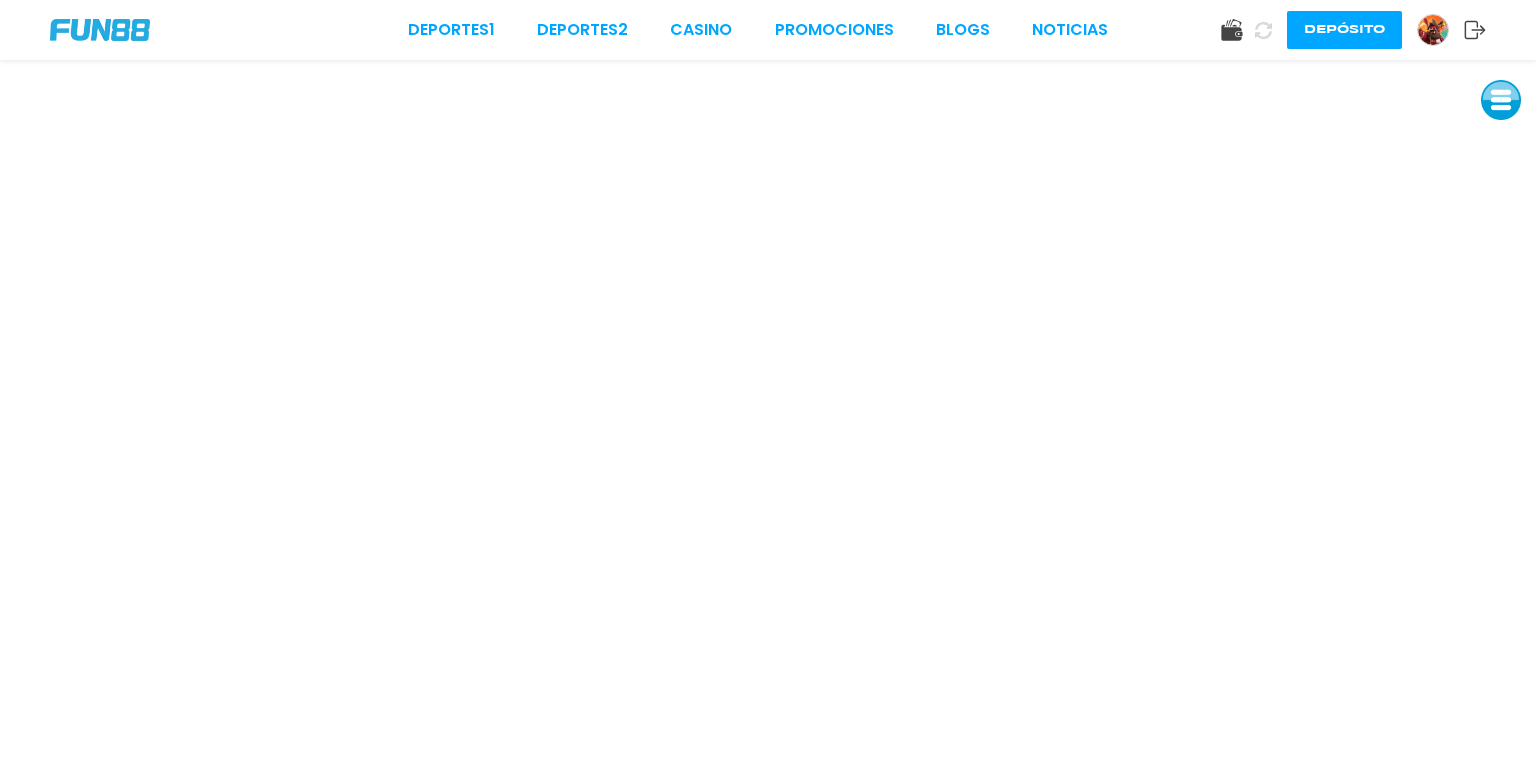 click at bounding box center [1501, 100] 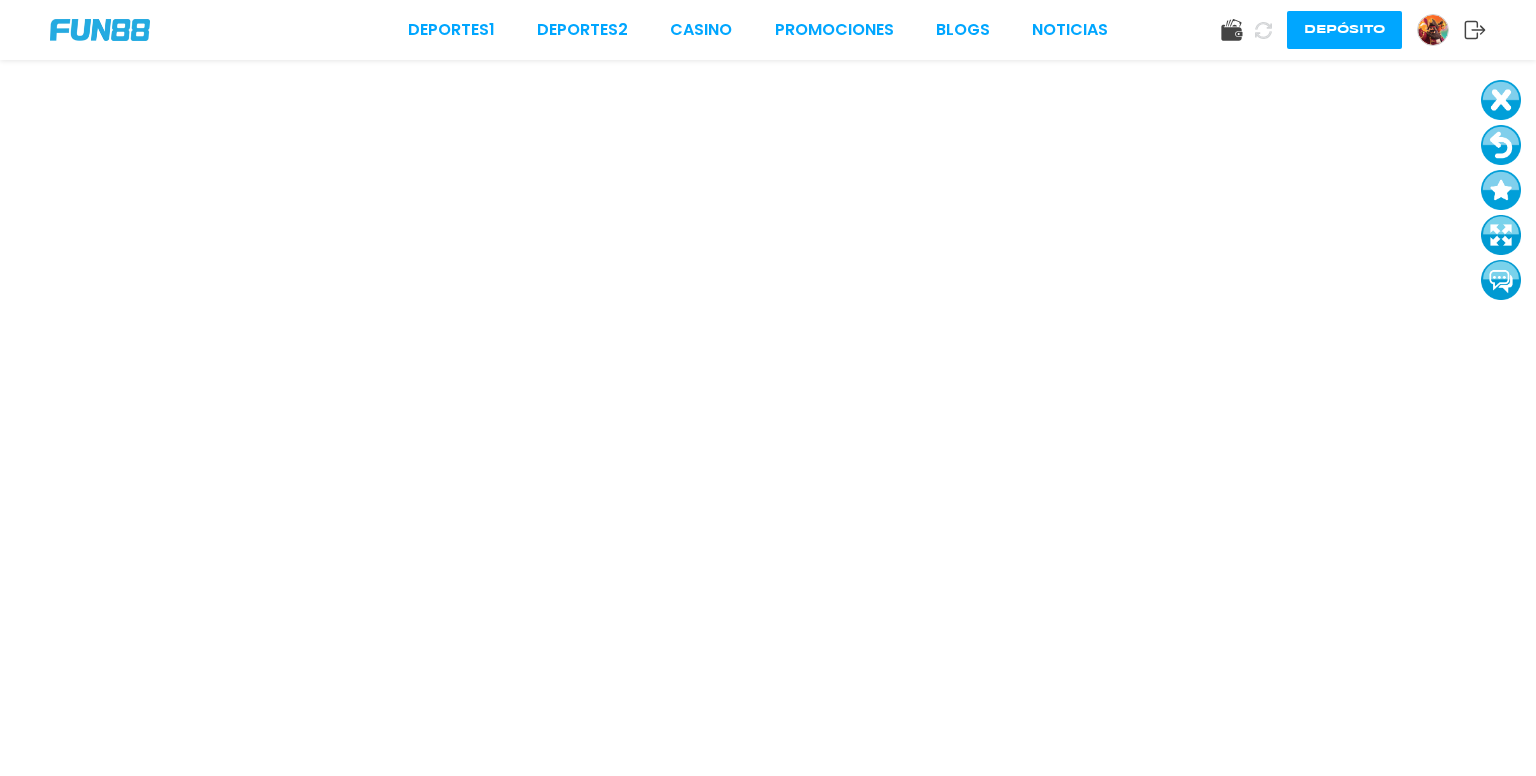 click at bounding box center [1501, 145] 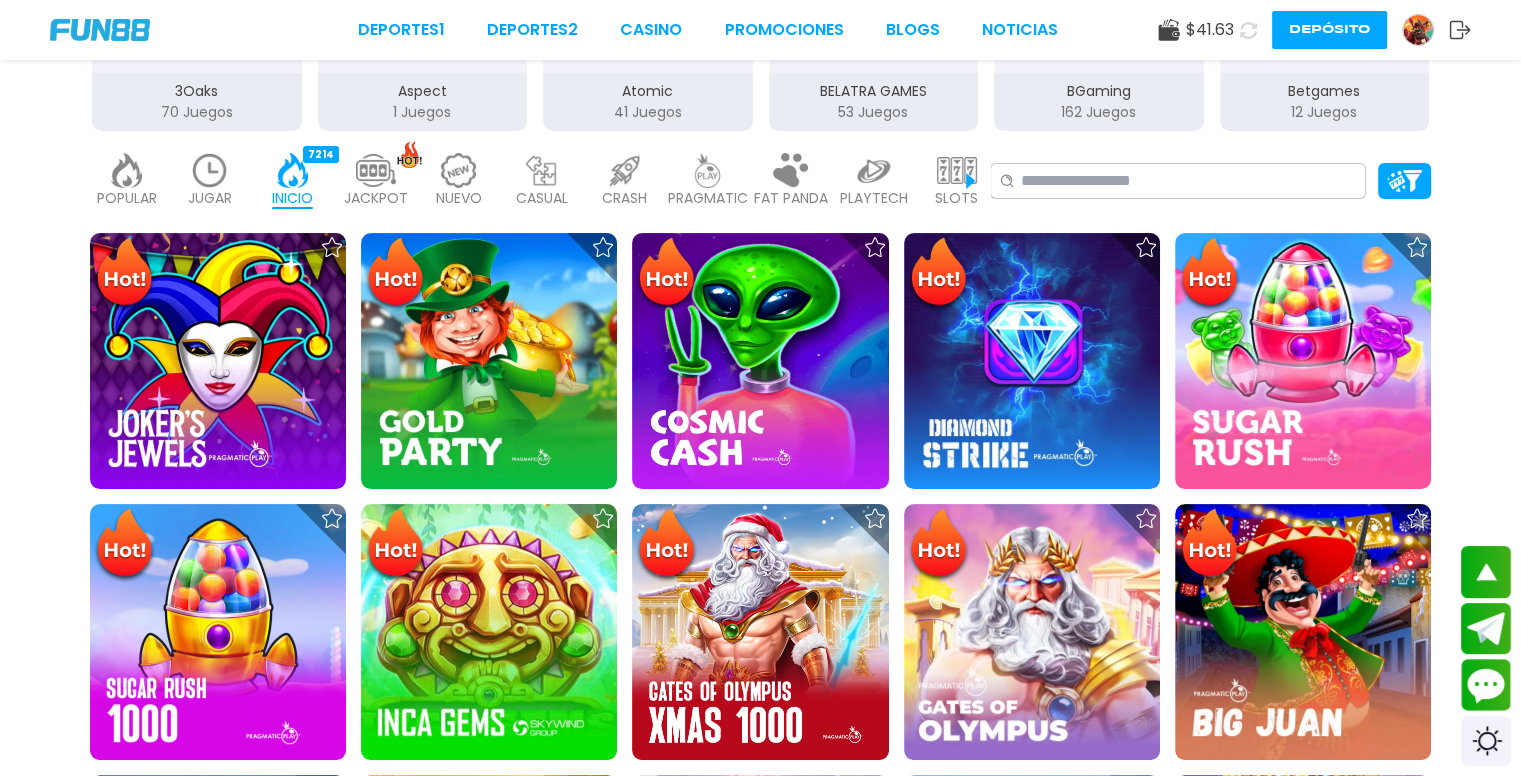 scroll, scrollTop: 706, scrollLeft: 0, axis: vertical 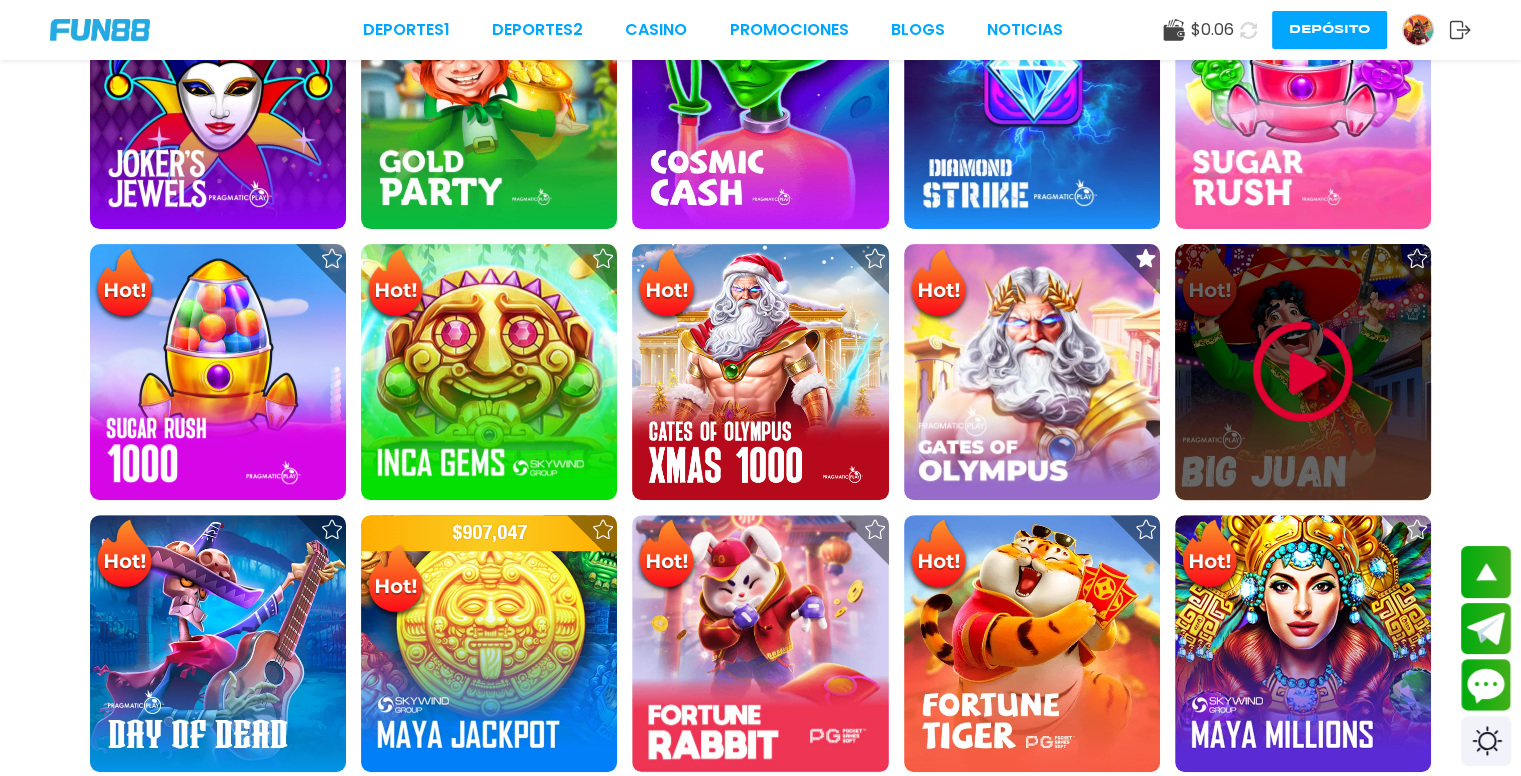 click 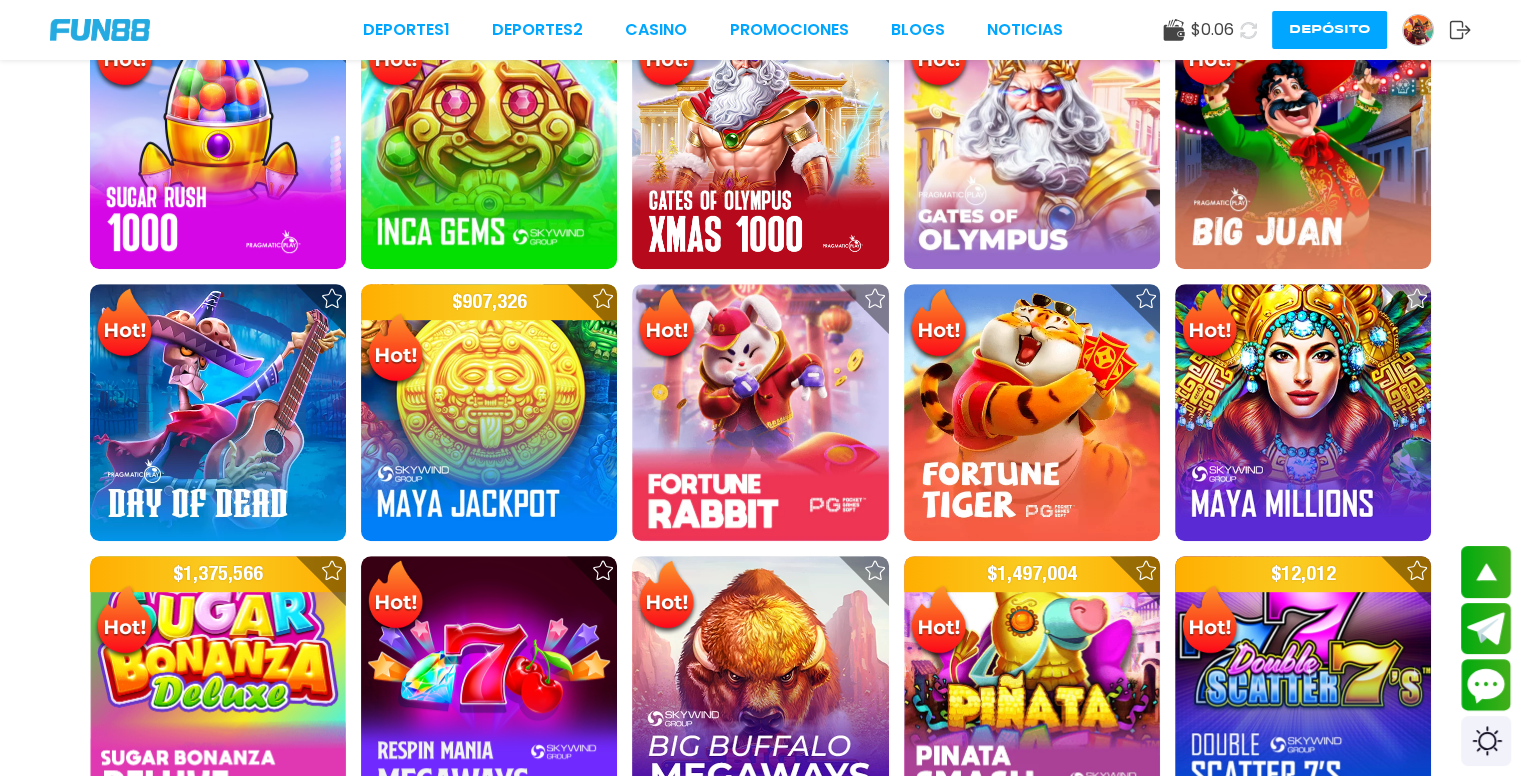 scroll, scrollTop: 955, scrollLeft: 0, axis: vertical 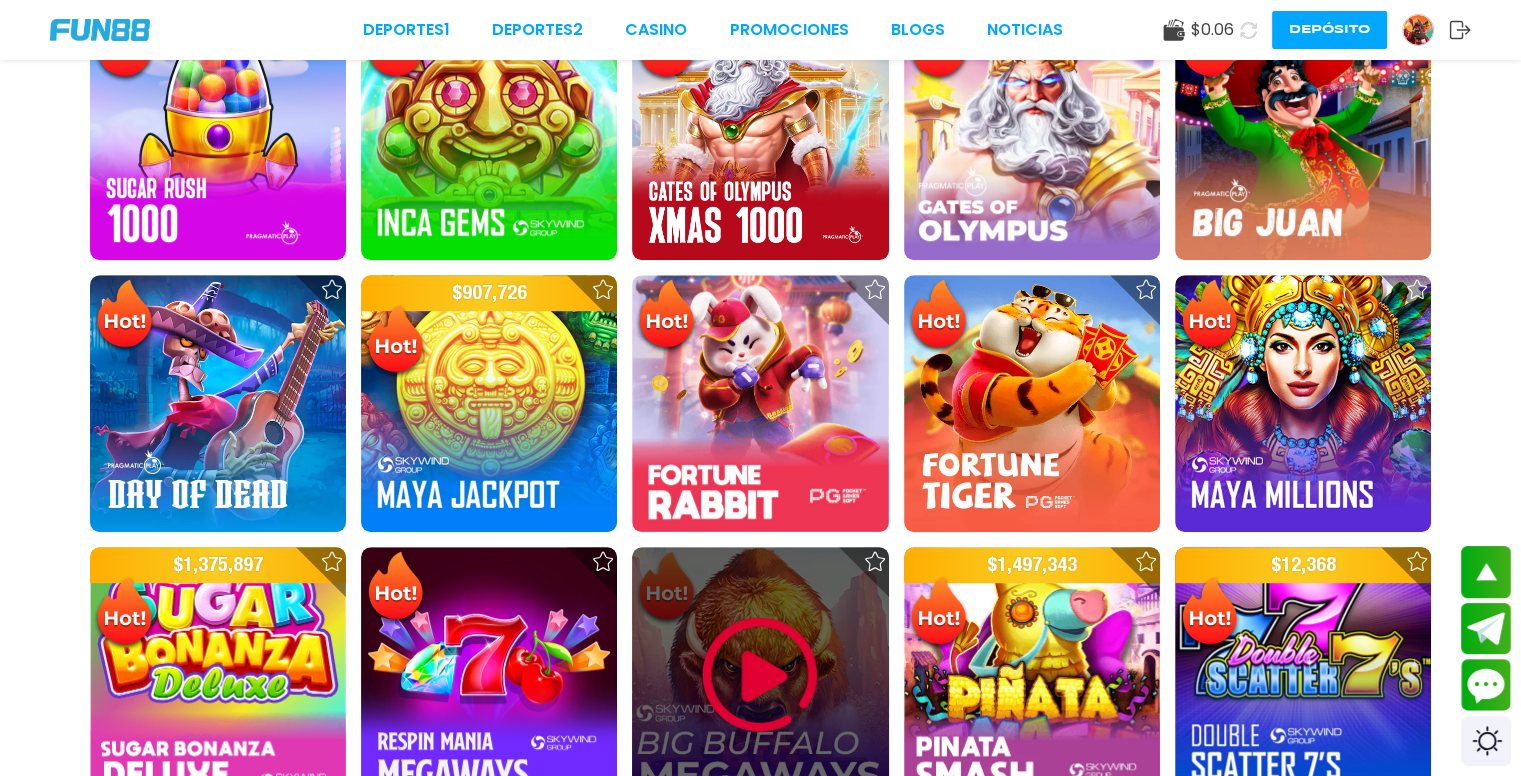 click at bounding box center (760, 675) 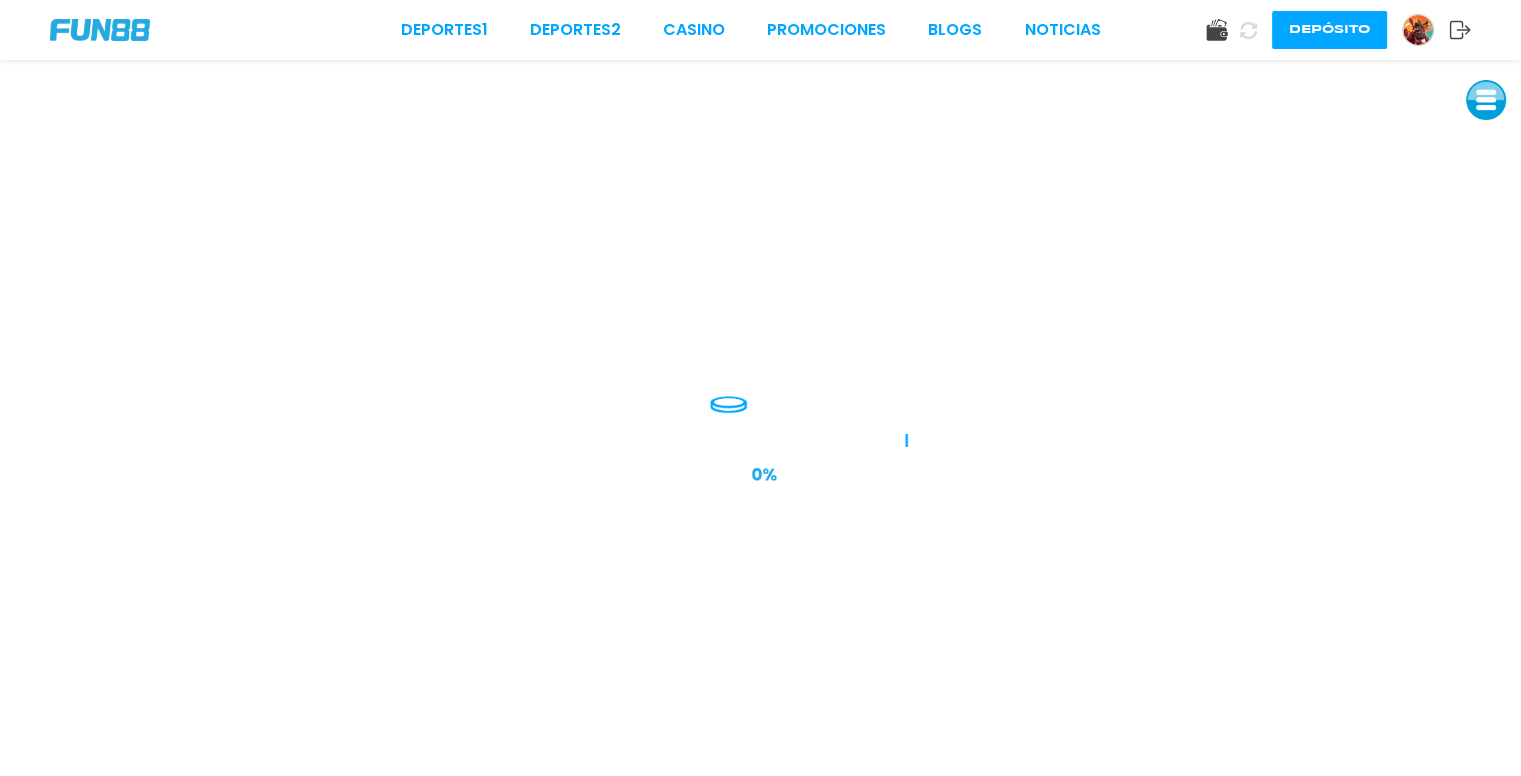 scroll, scrollTop: 0, scrollLeft: 0, axis: both 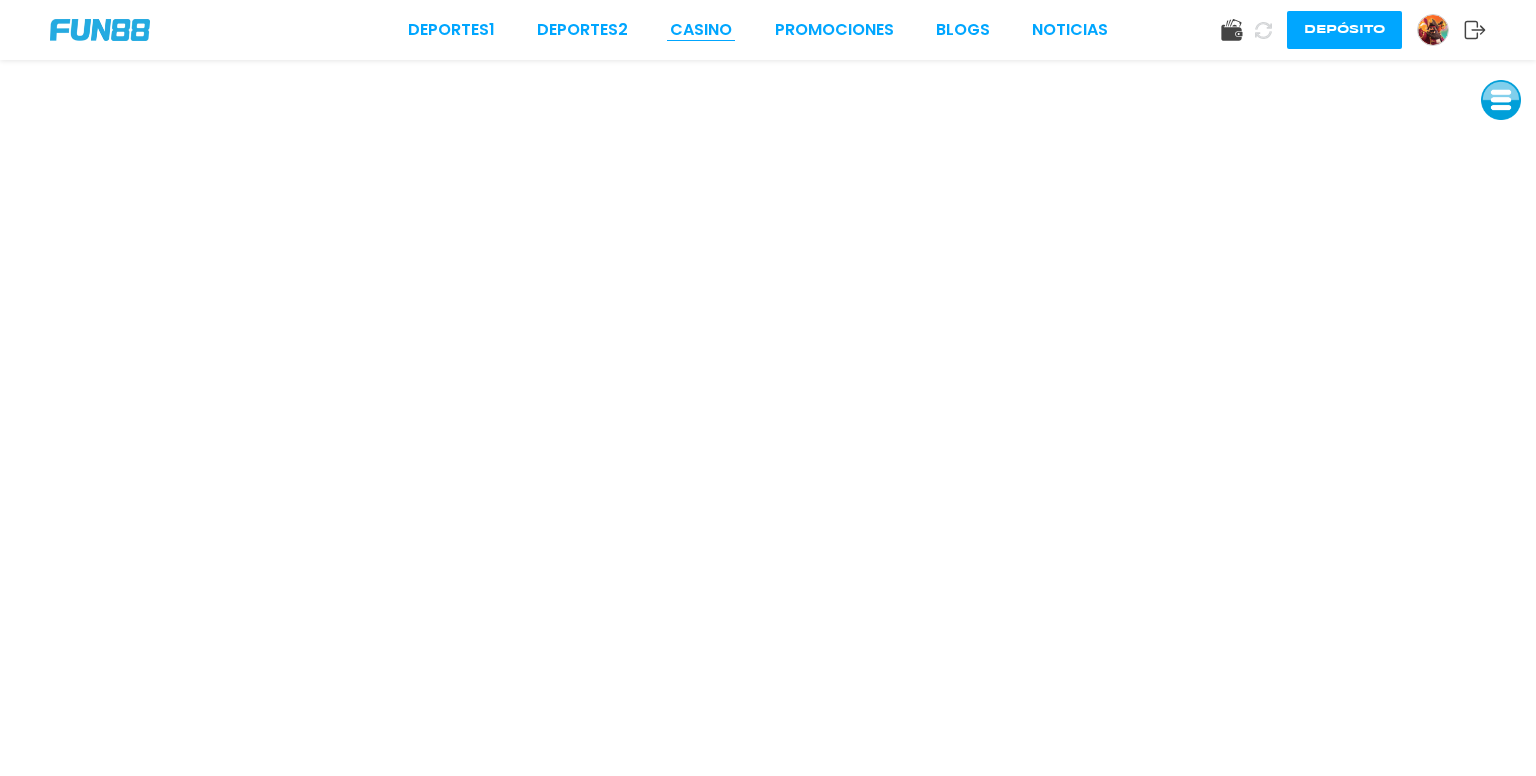 click on "CASINO" at bounding box center [701, 30] 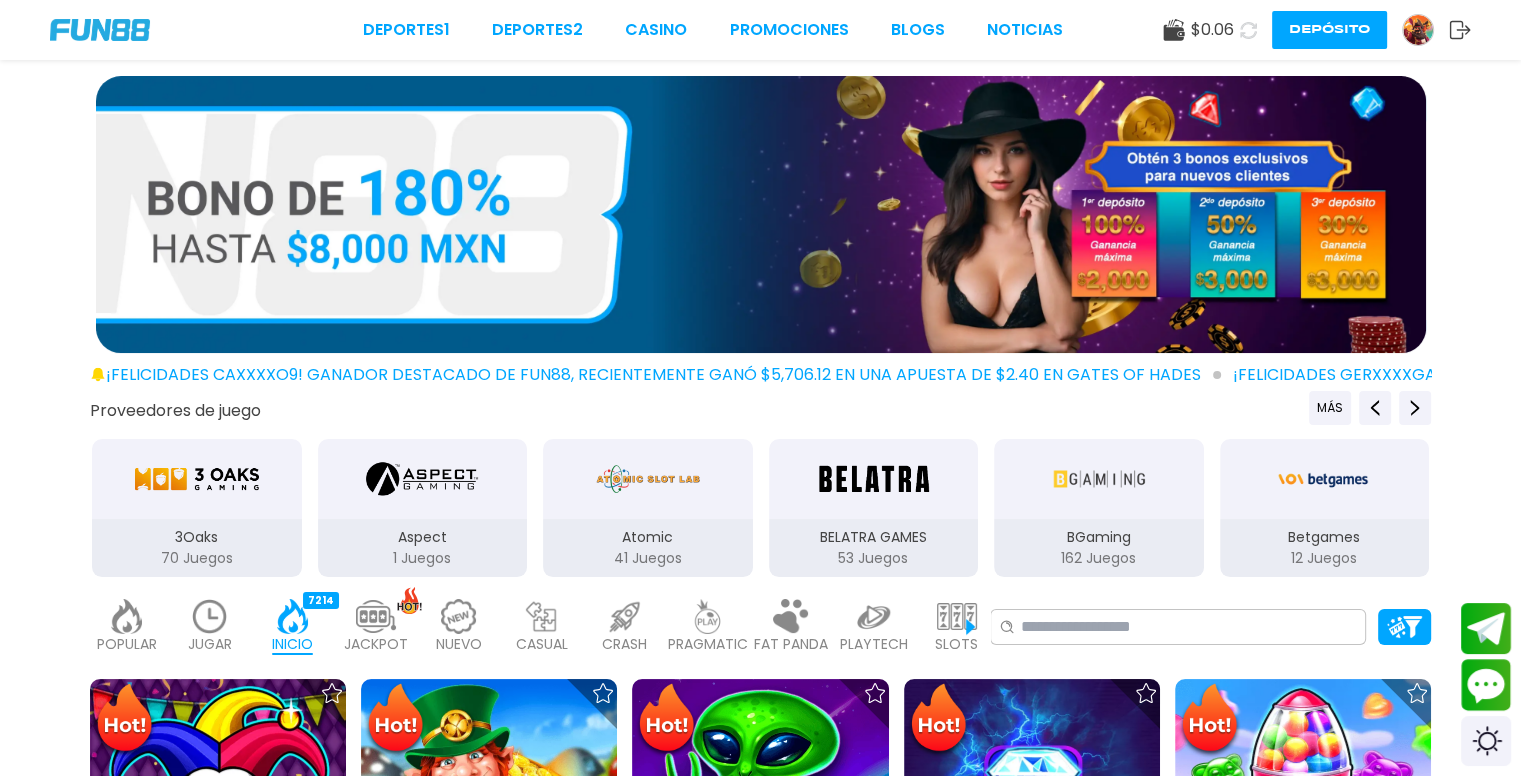 click 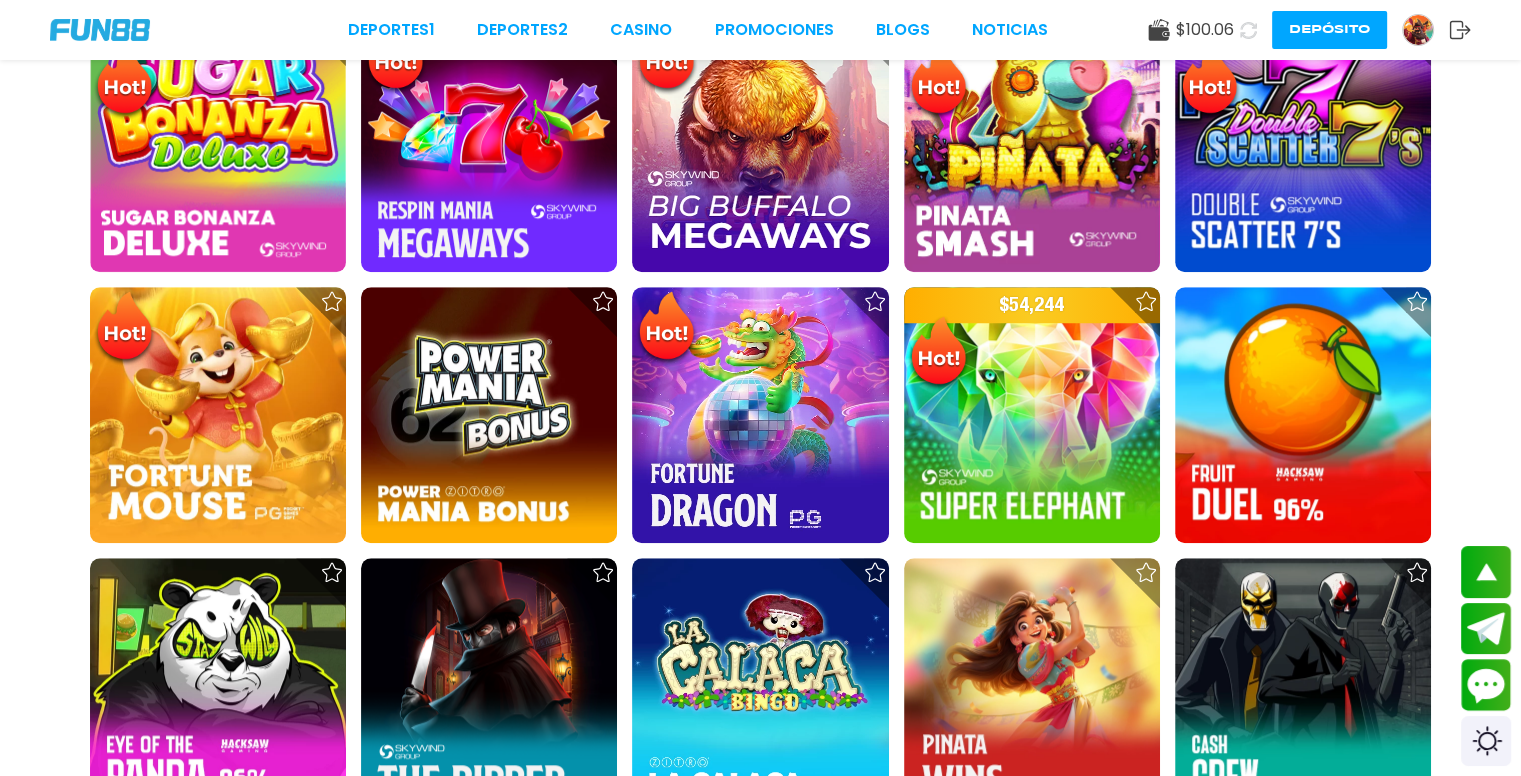 scroll, scrollTop: 2186, scrollLeft: 0, axis: vertical 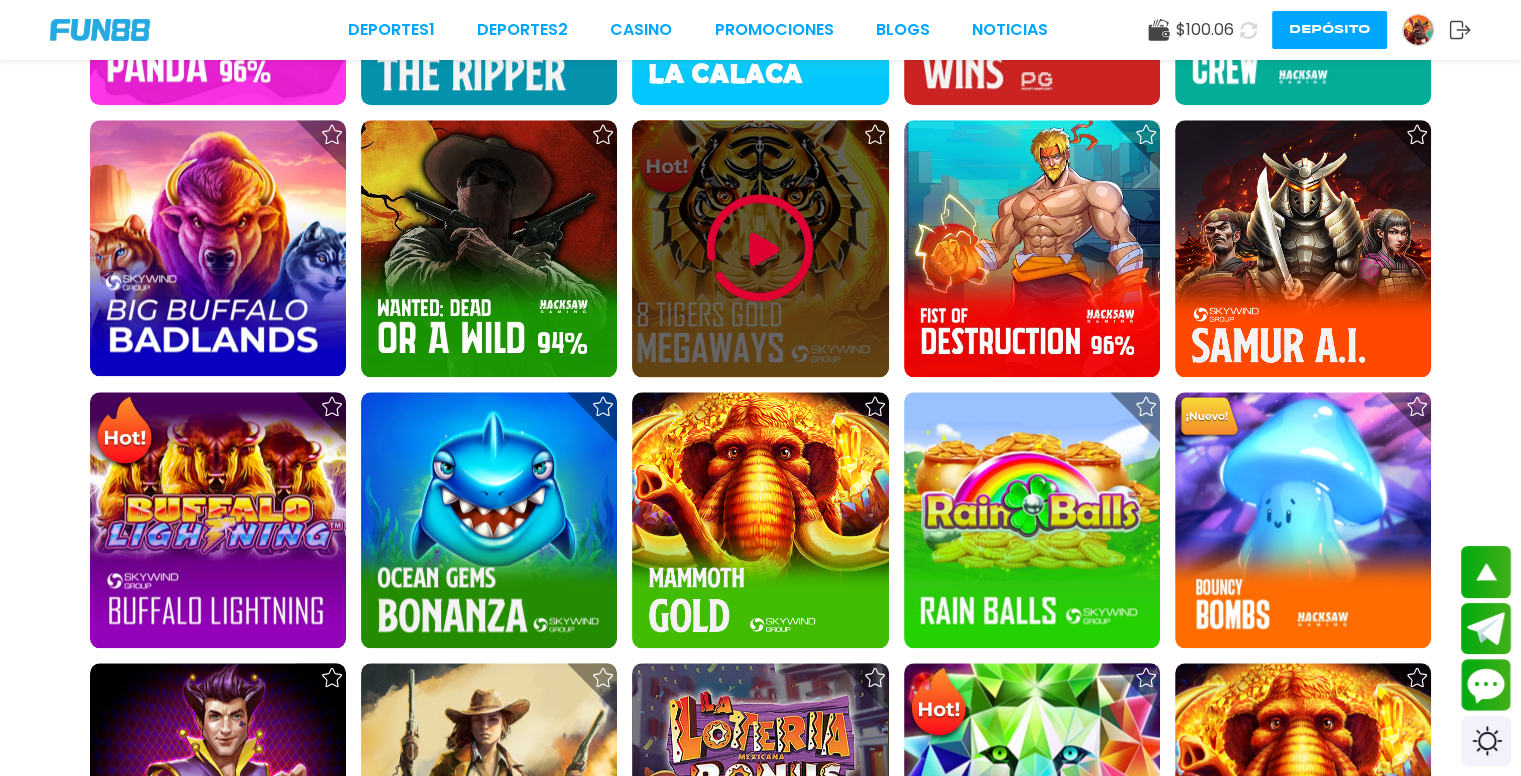 click at bounding box center [760, 248] 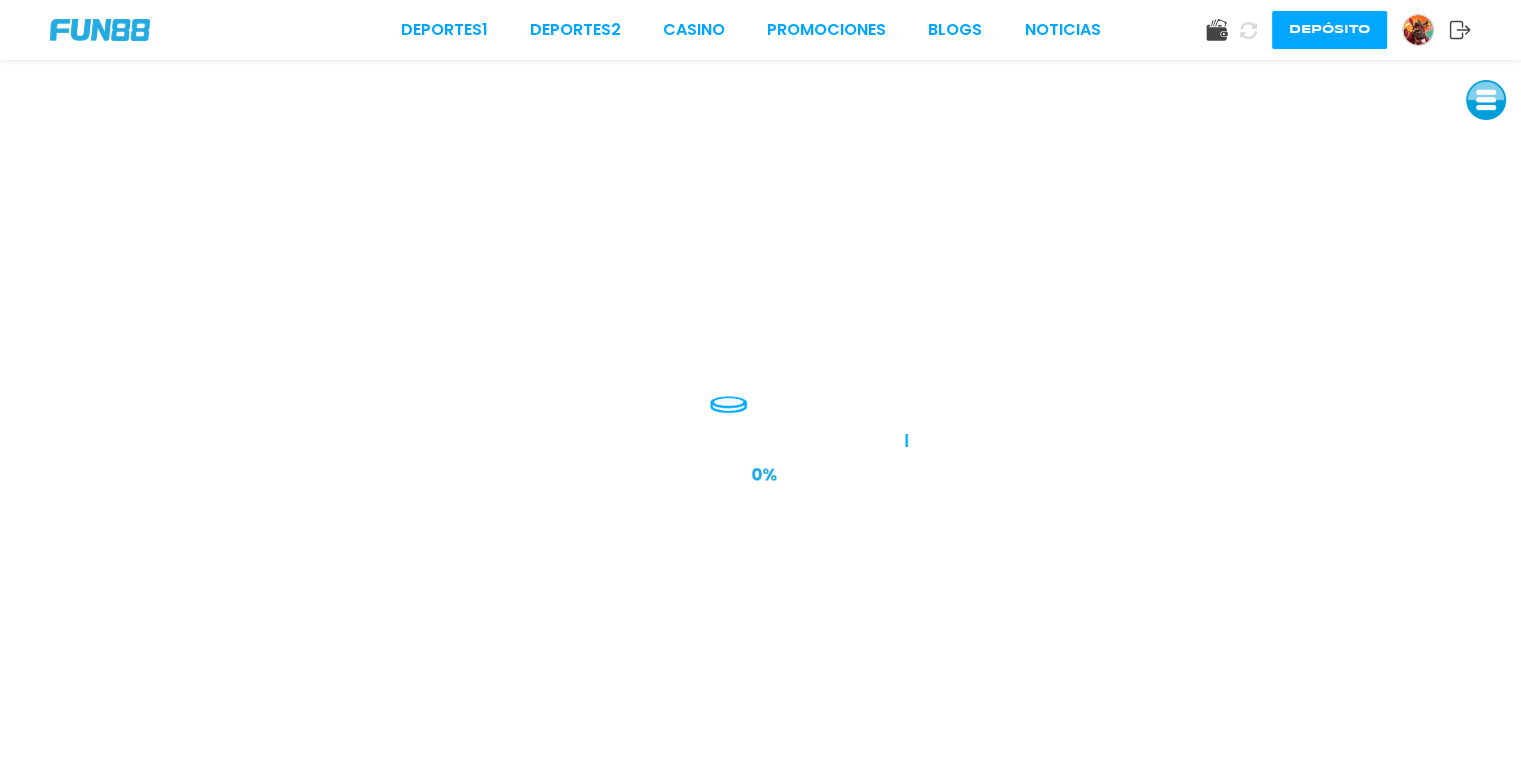 scroll, scrollTop: 0, scrollLeft: 0, axis: both 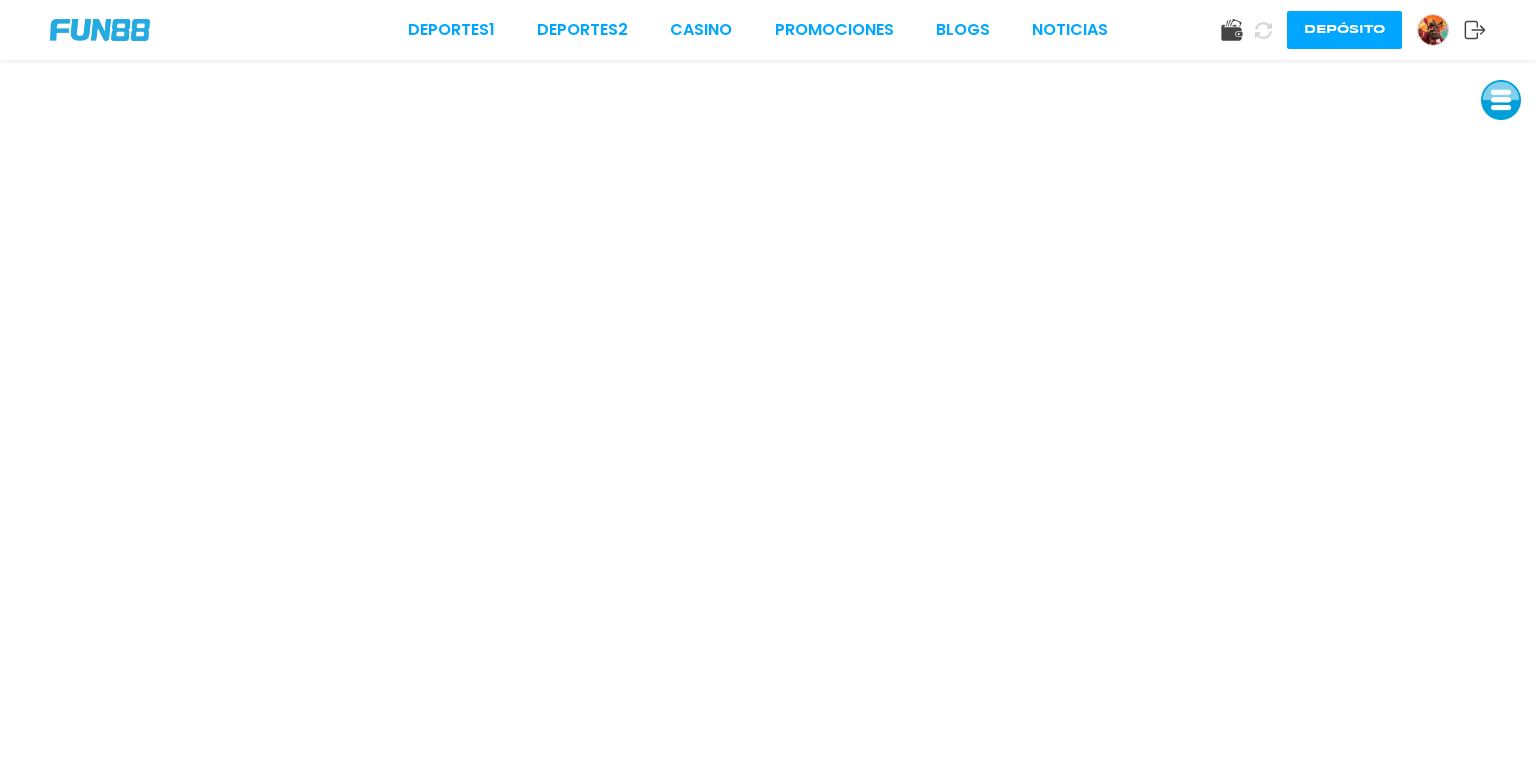 click at bounding box center [1501, 100] 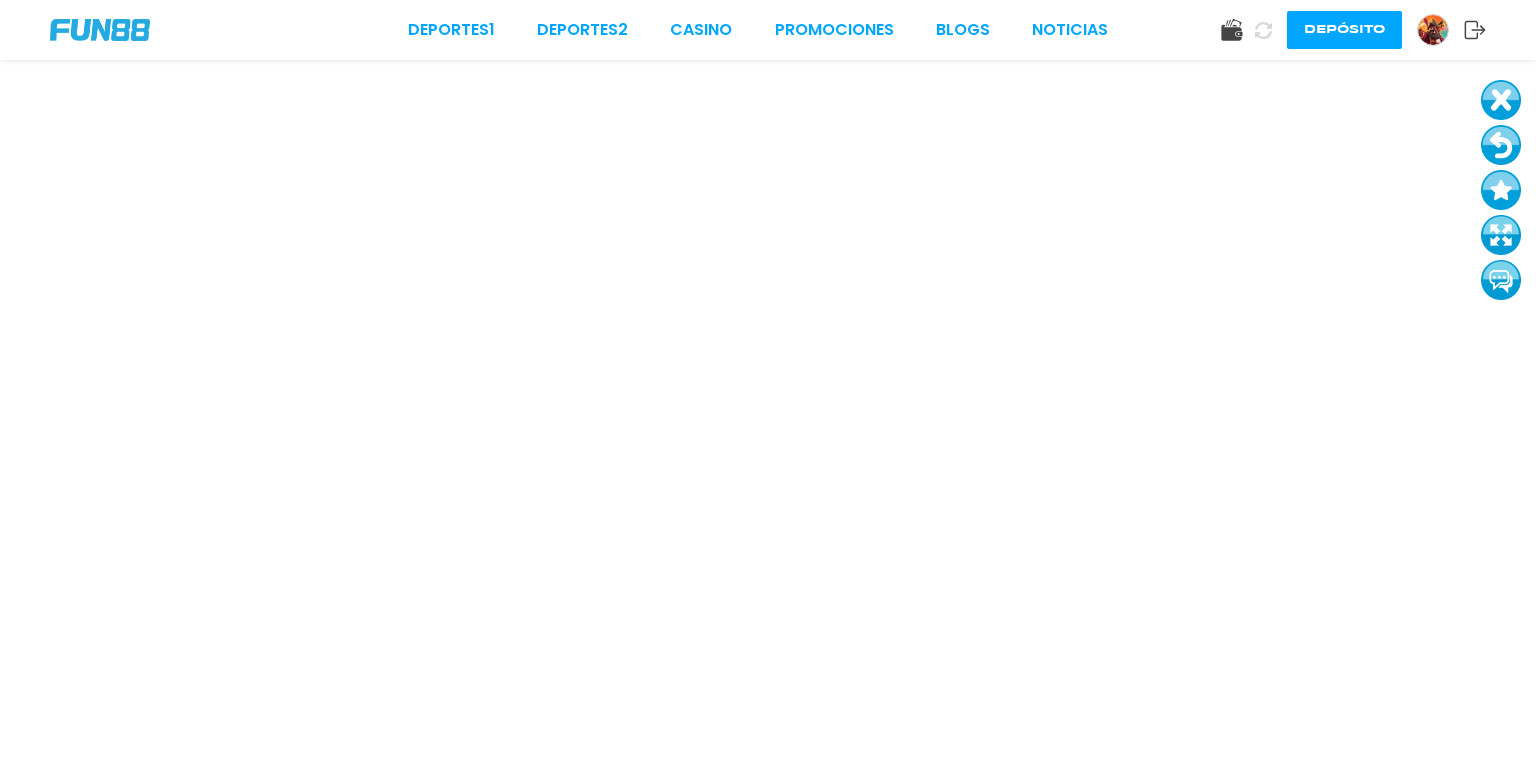 click at bounding box center (1501, 145) 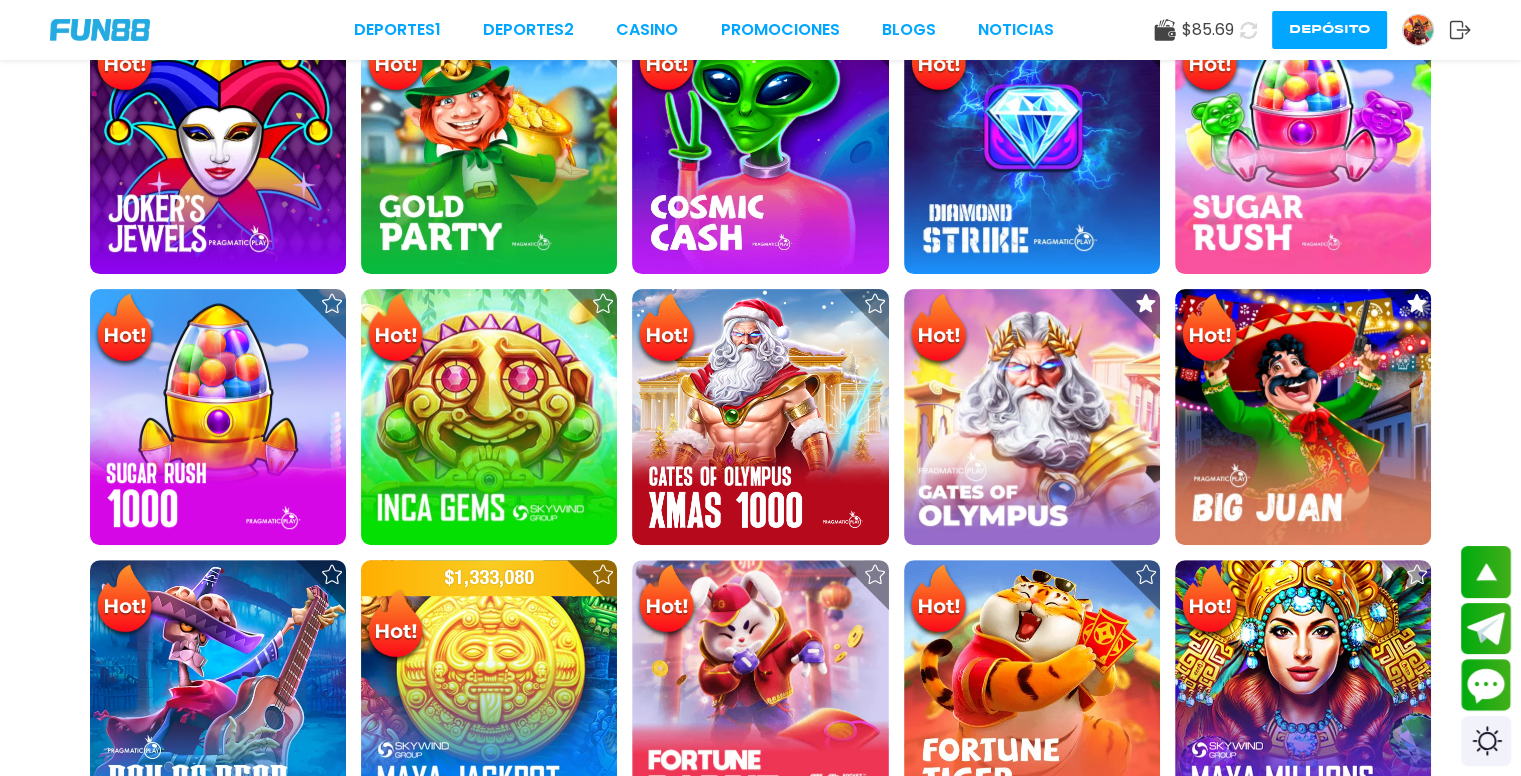 scroll, scrollTop: 787, scrollLeft: 0, axis: vertical 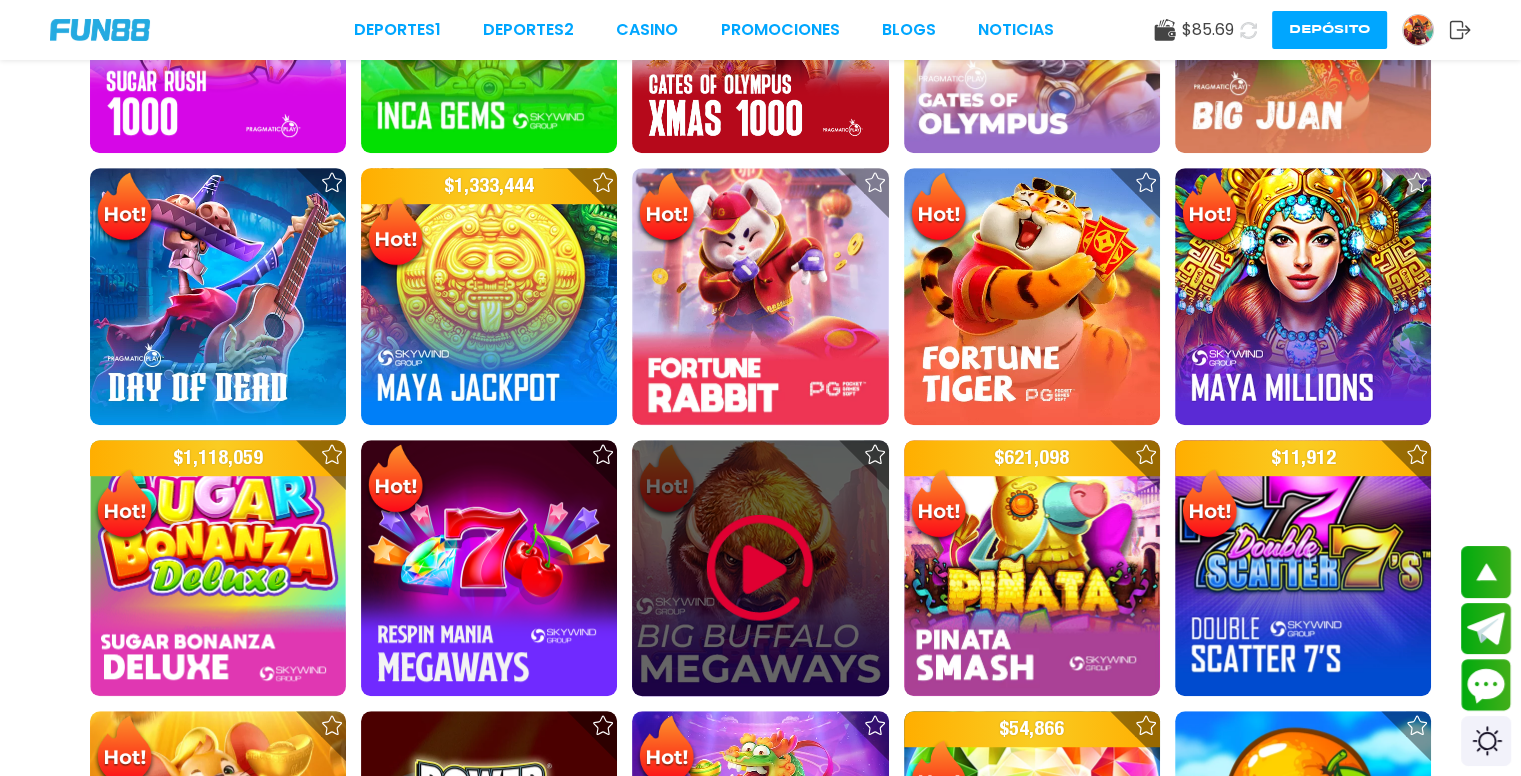 click at bounding box center (760, 568) 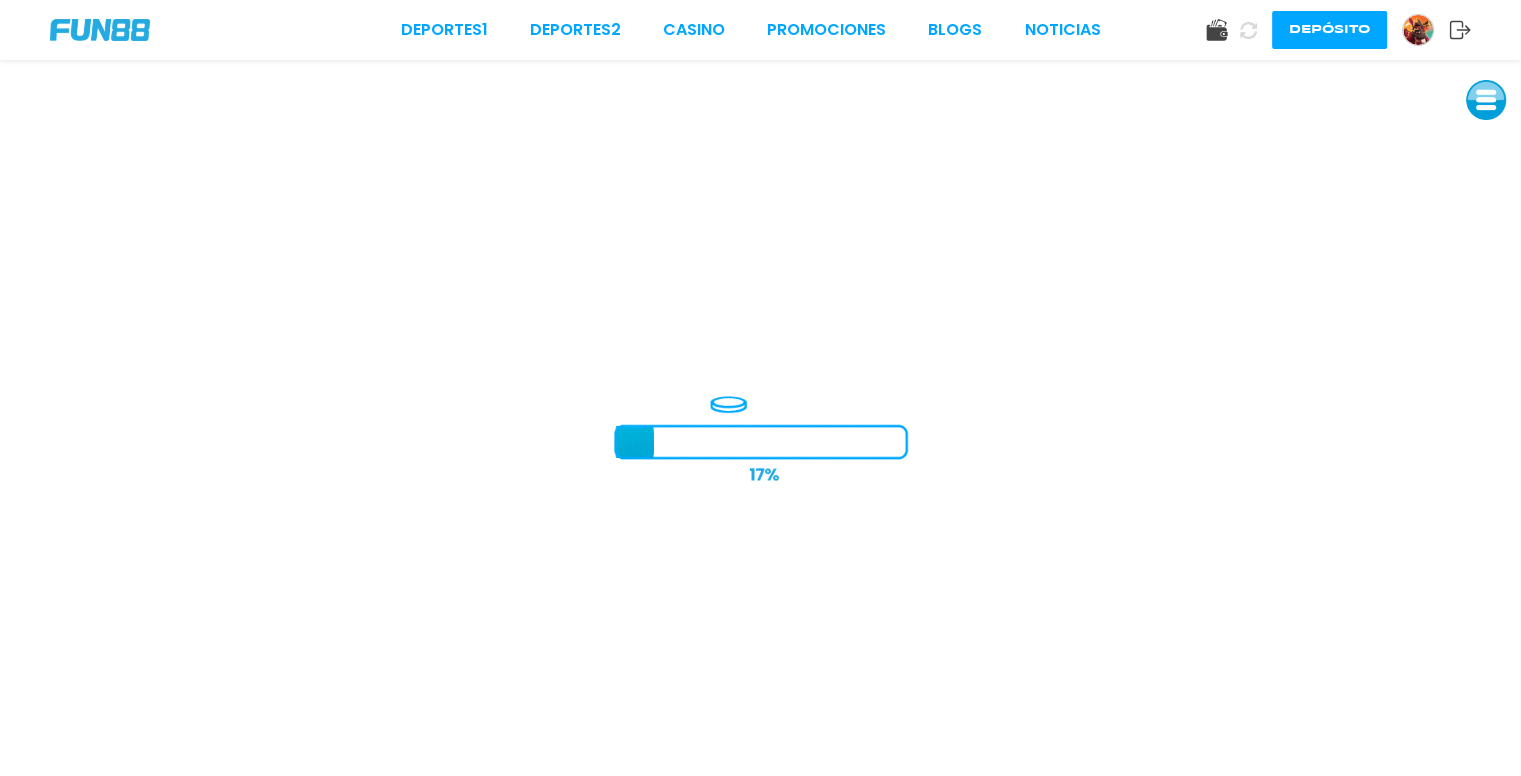 scroll, scrollTop: 0, scrollLeft: 0, axis: both 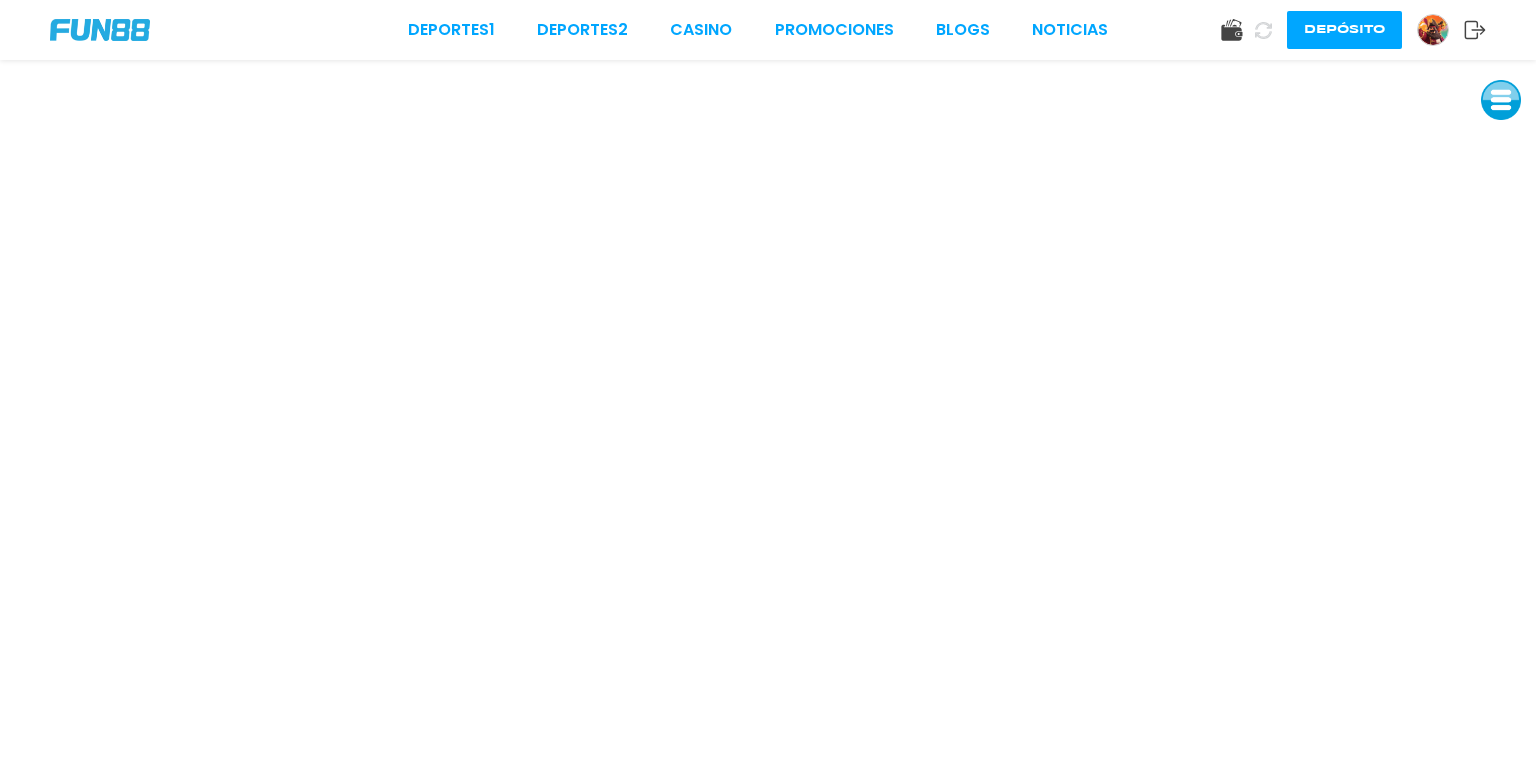 click at bounding box center [1501, 100] 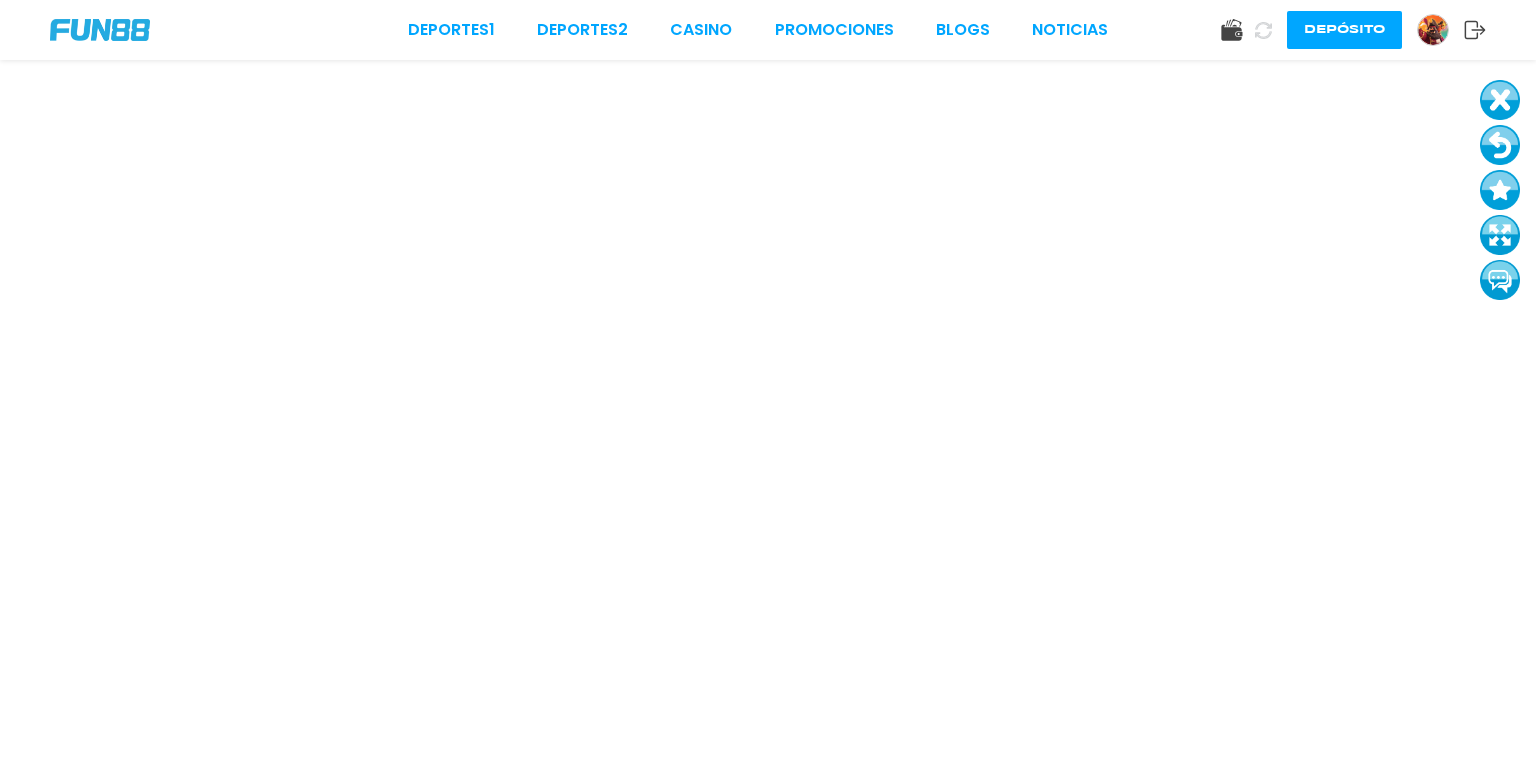 click at bounding box center (1500, 145) 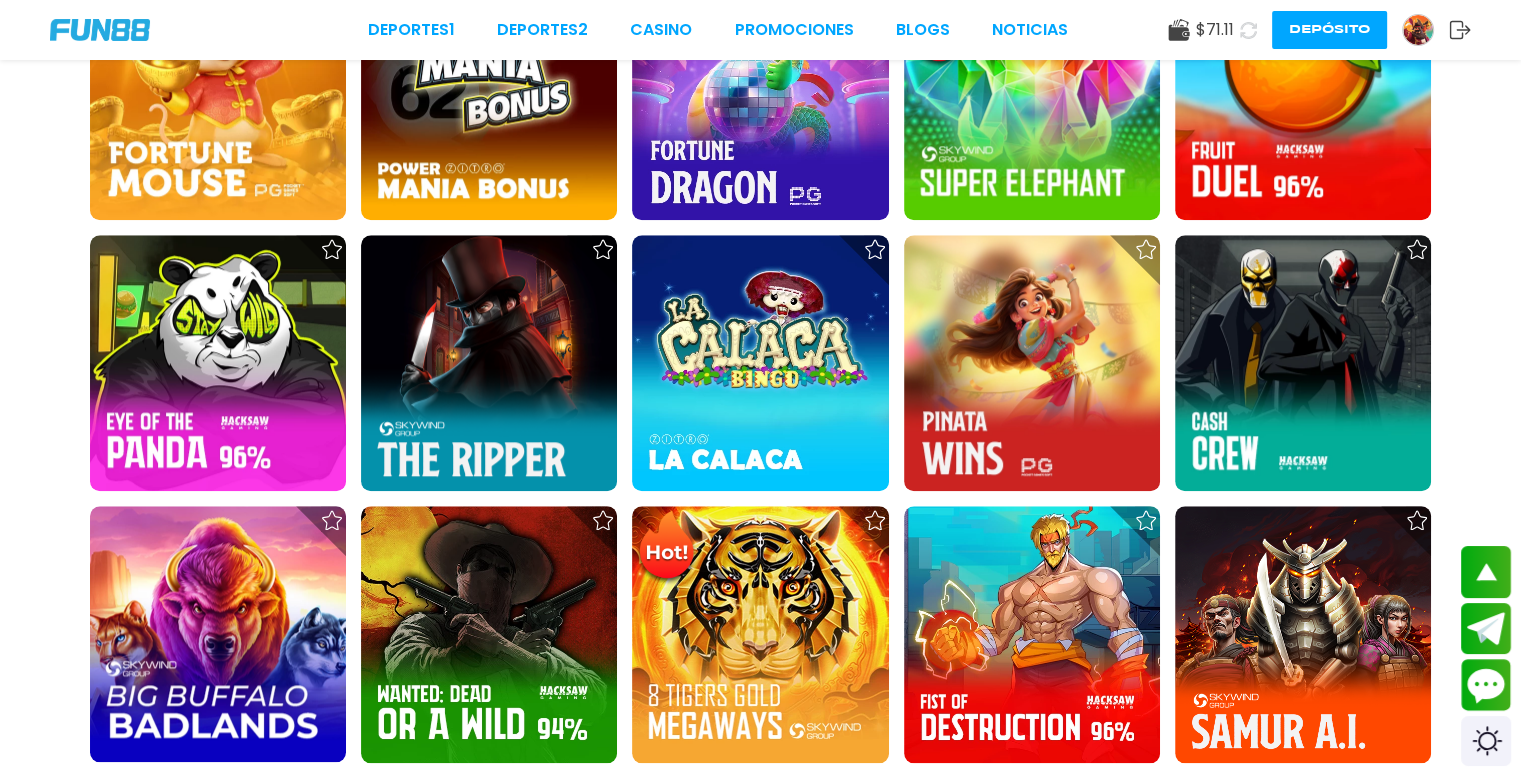 scroll, scrollTop: 1980, scrollLeft: 0, axis: vertical 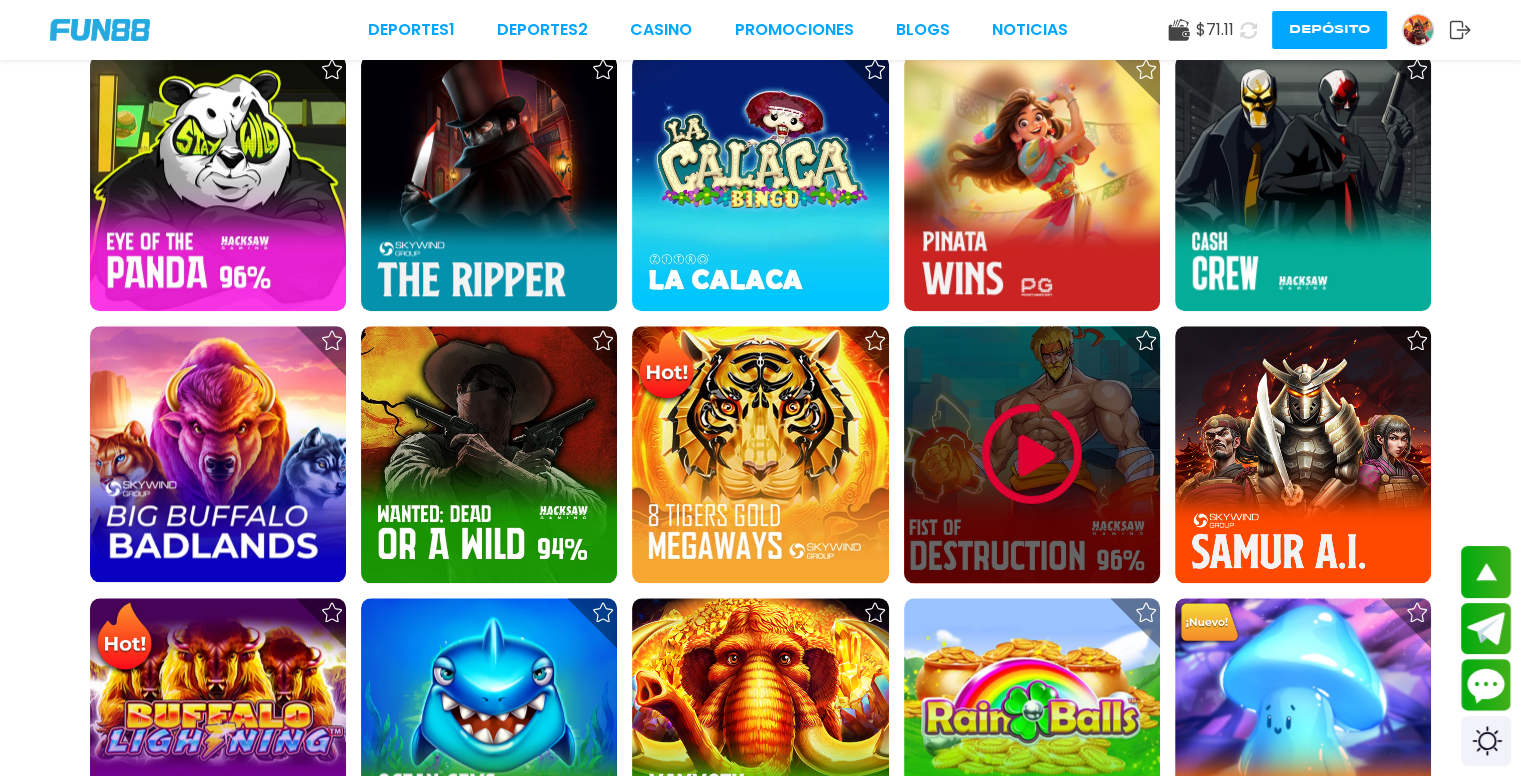 click at bounding box center [1032, 454] 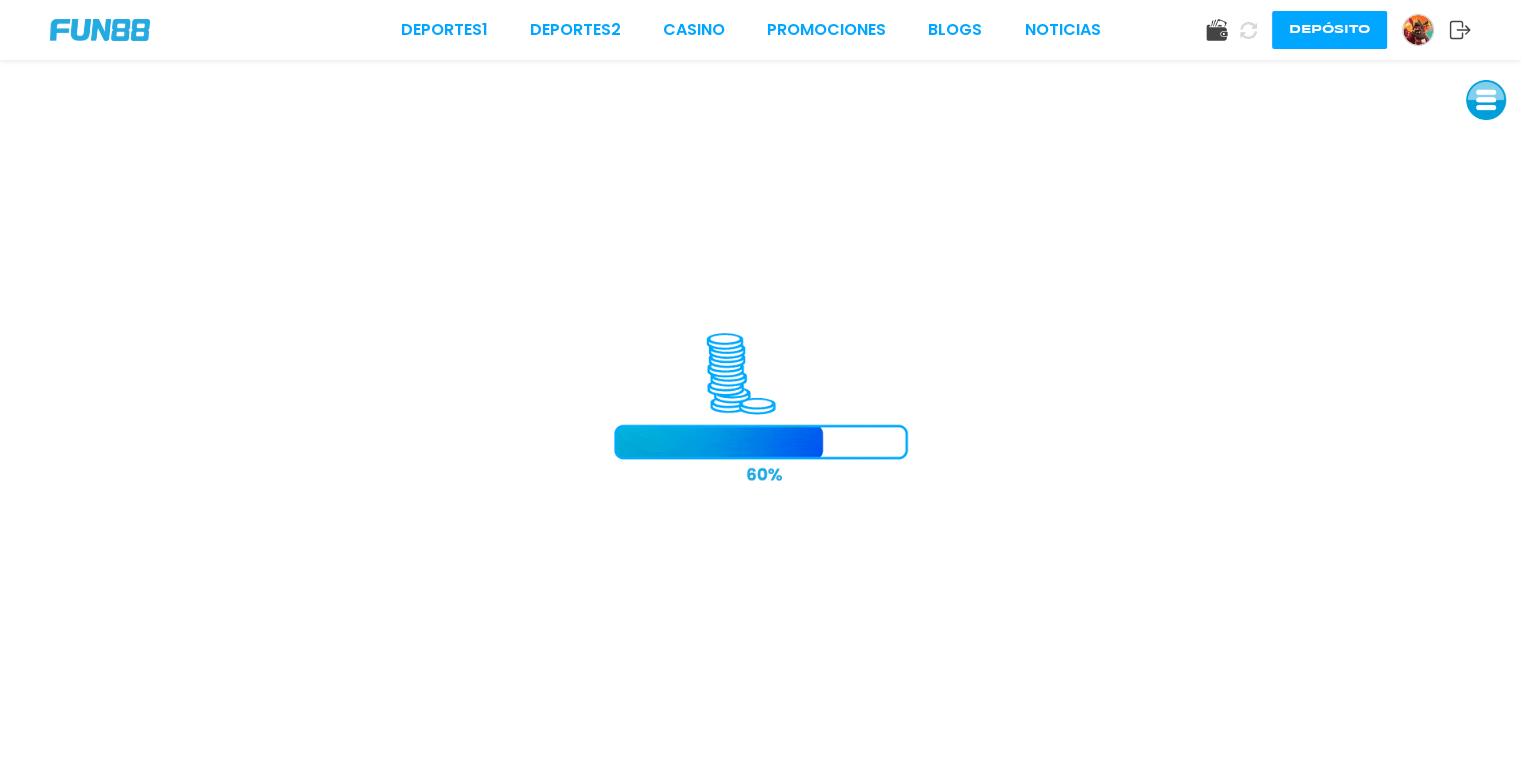 scroll, scrollTop: 0, scrollLeft: 0, axis: both 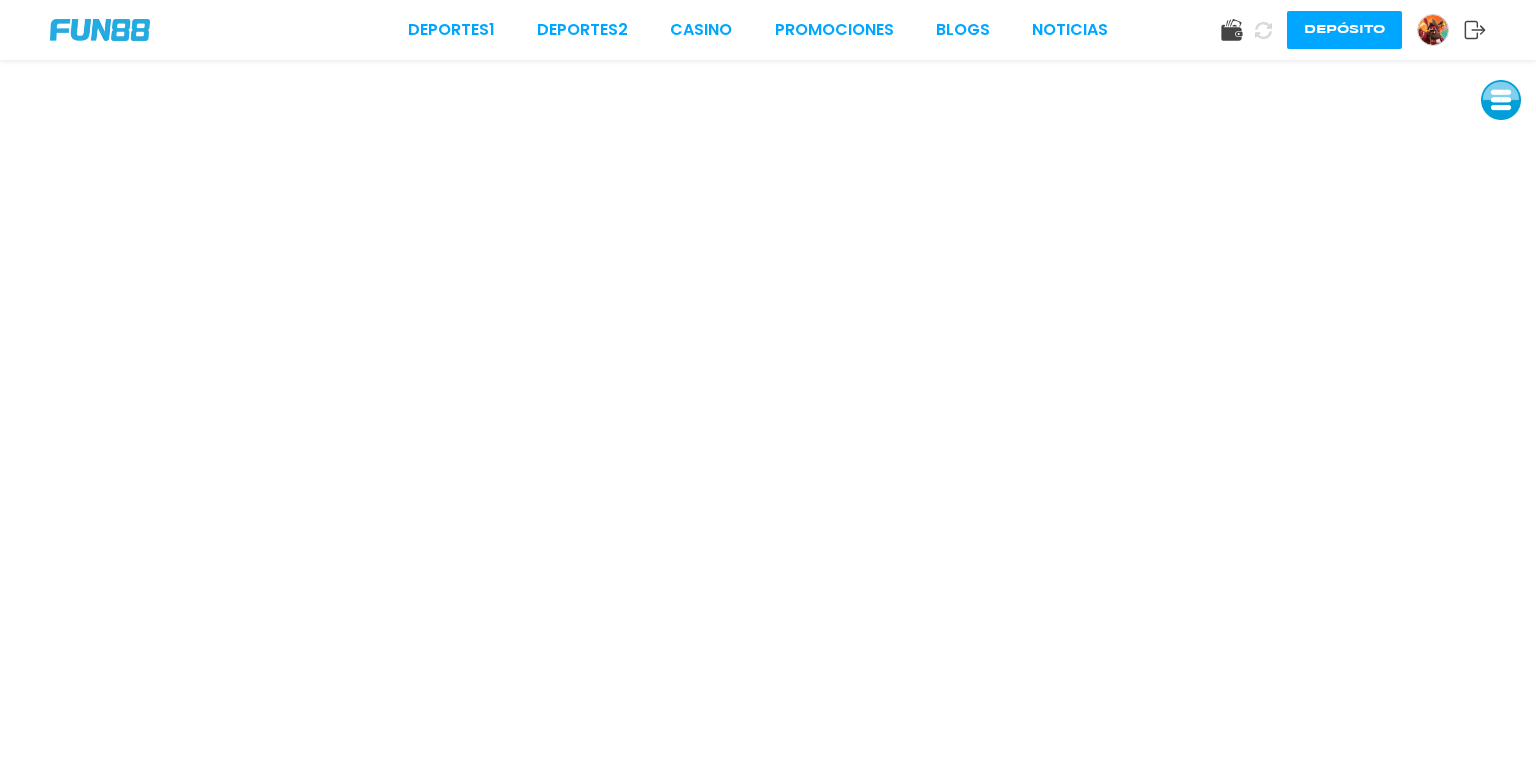 click at bounding box center (1501, 100) 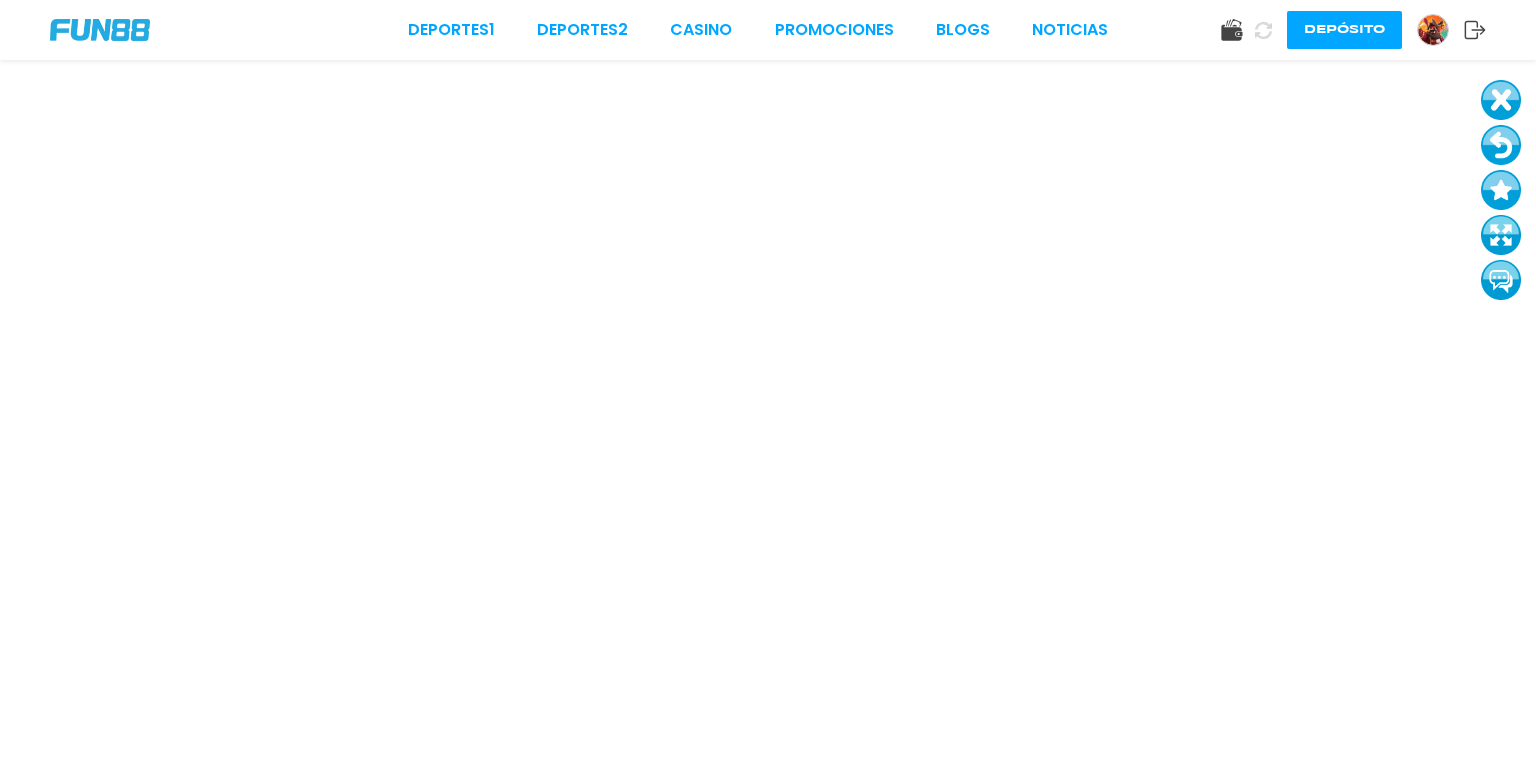 click at bounding box center (1501, 145) 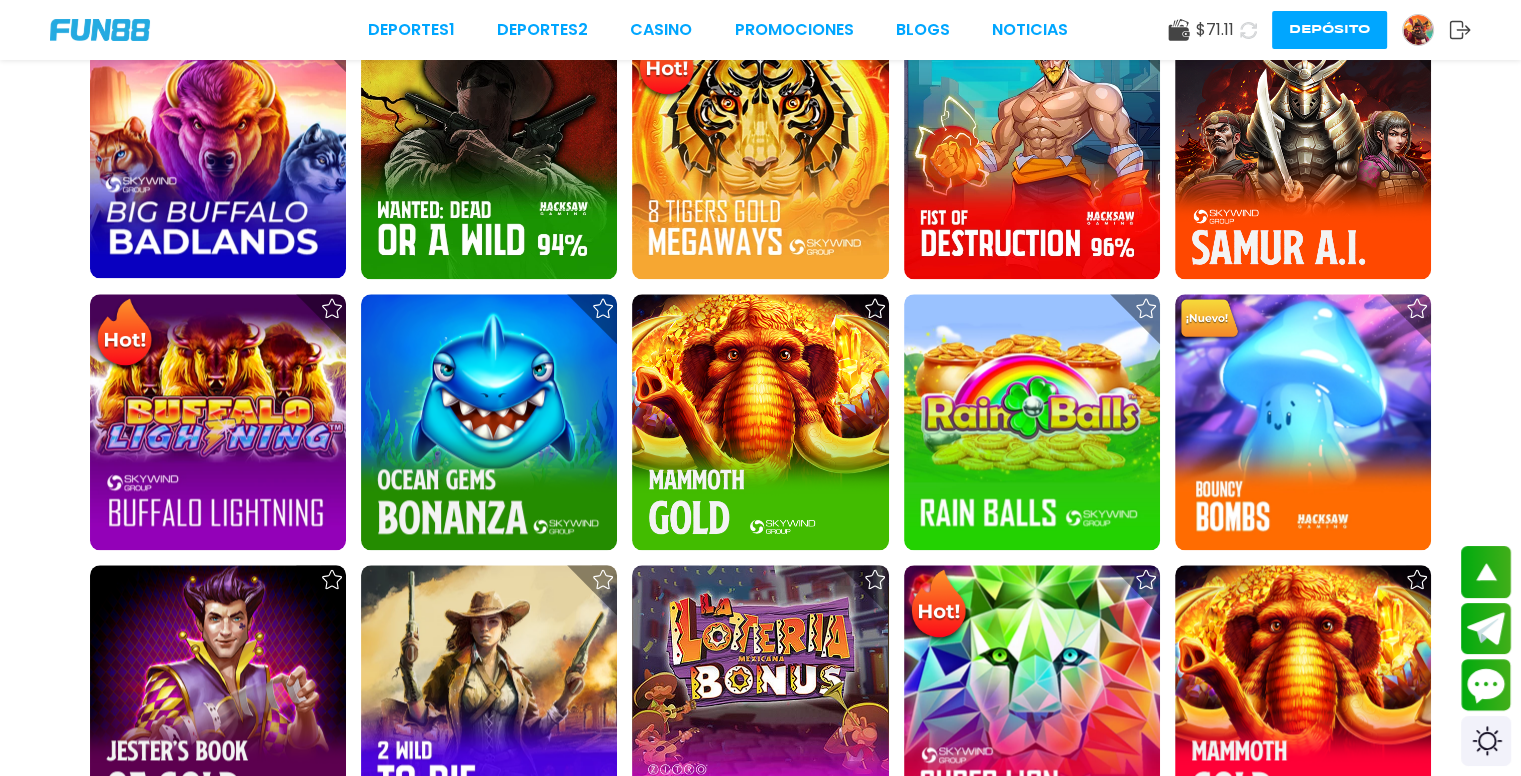 scroll, scrollTop: 2508, scrollLeft: 0, axis: vertical 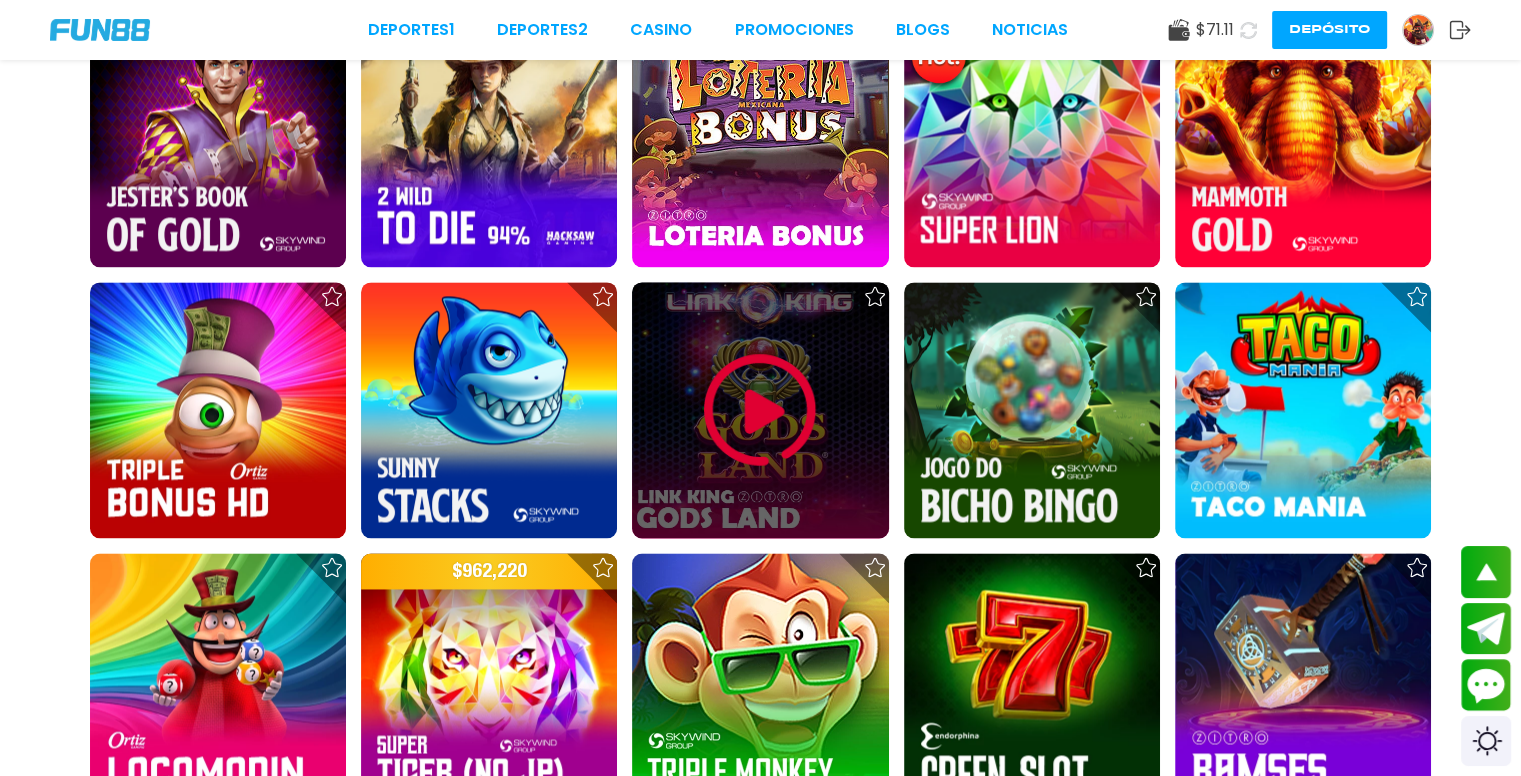 click at bounding box center (760, 410) 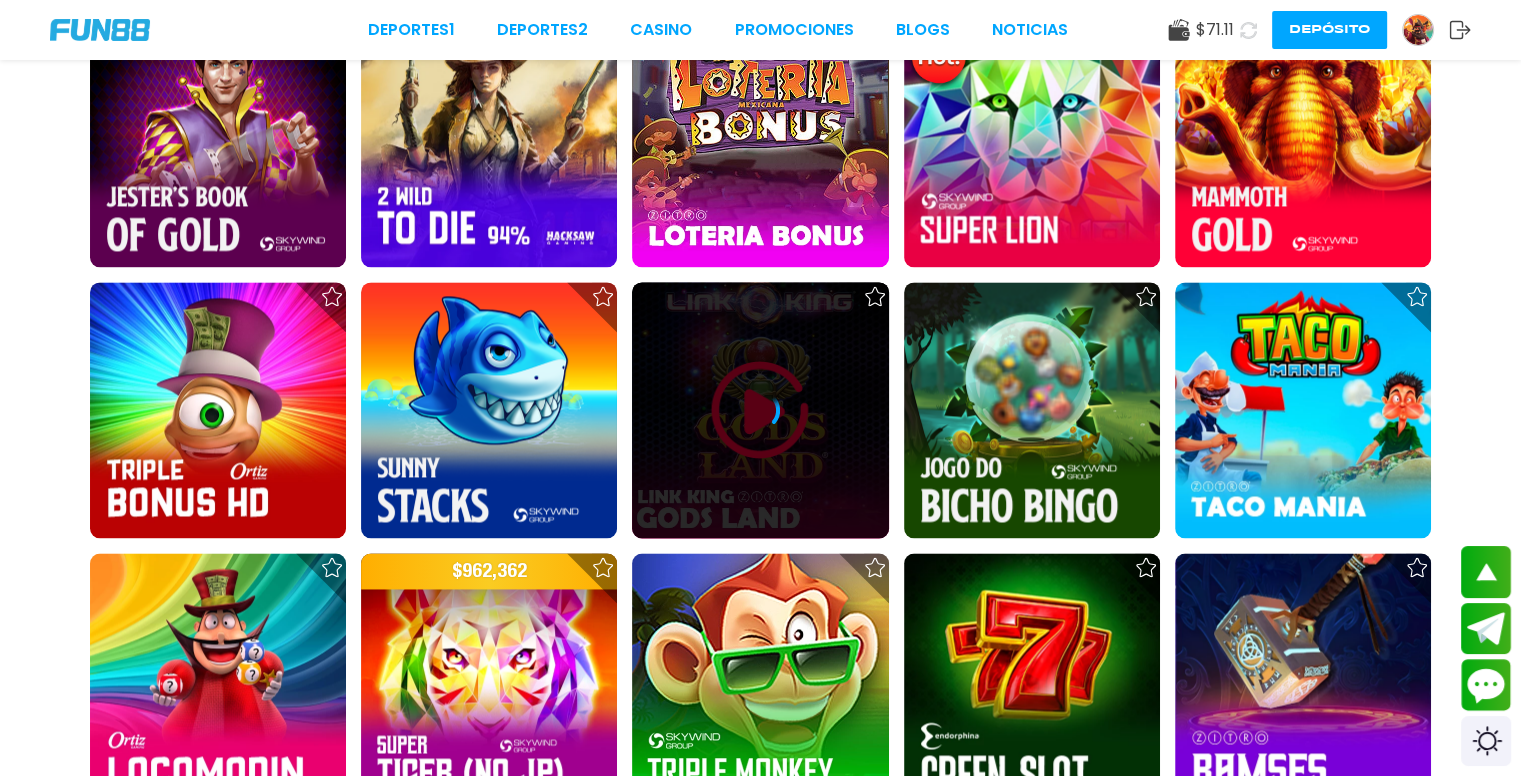 scroll, scrollTop: 0, scrollLeft: 0, axis: both 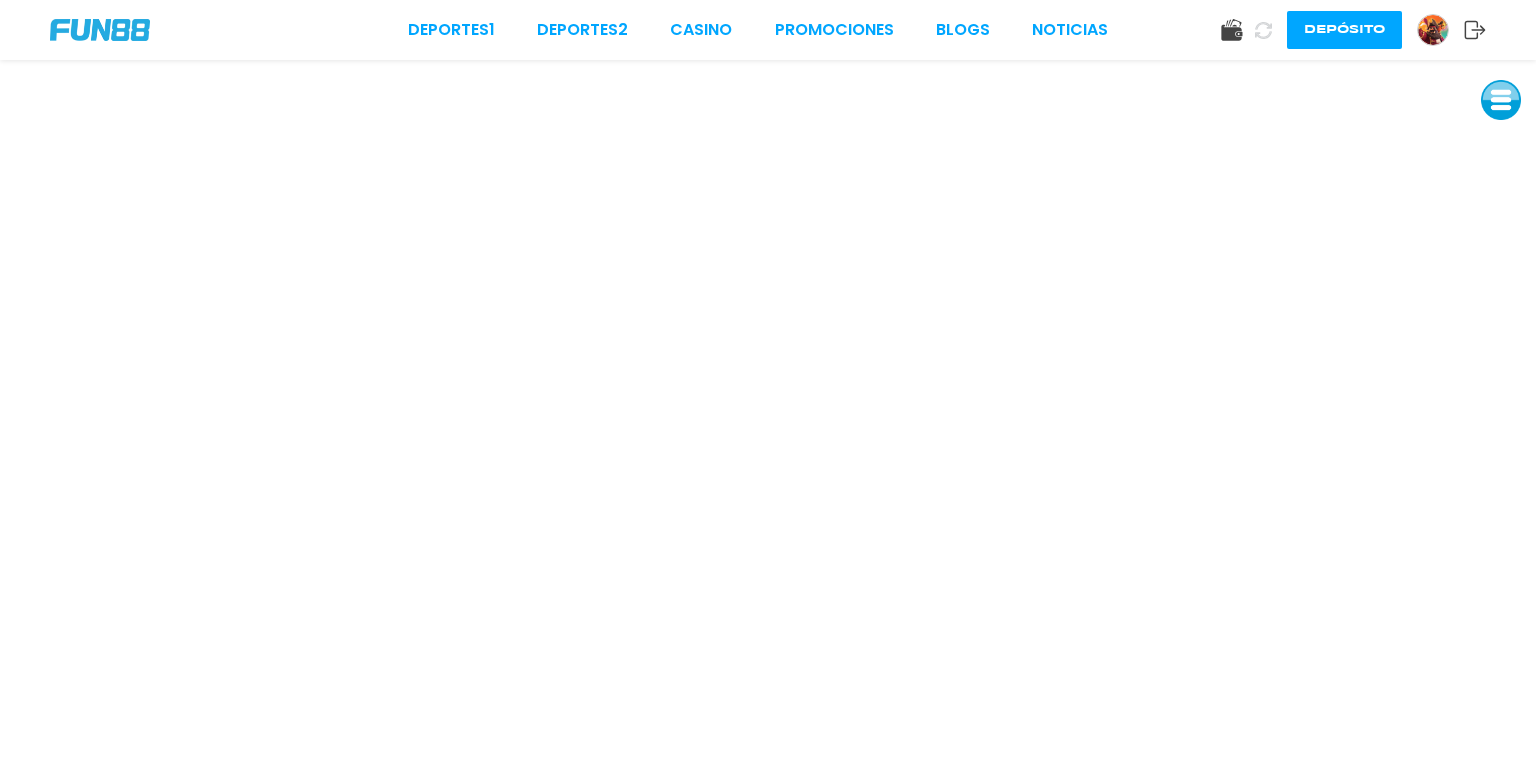 click at bounding box center (1501, 100) 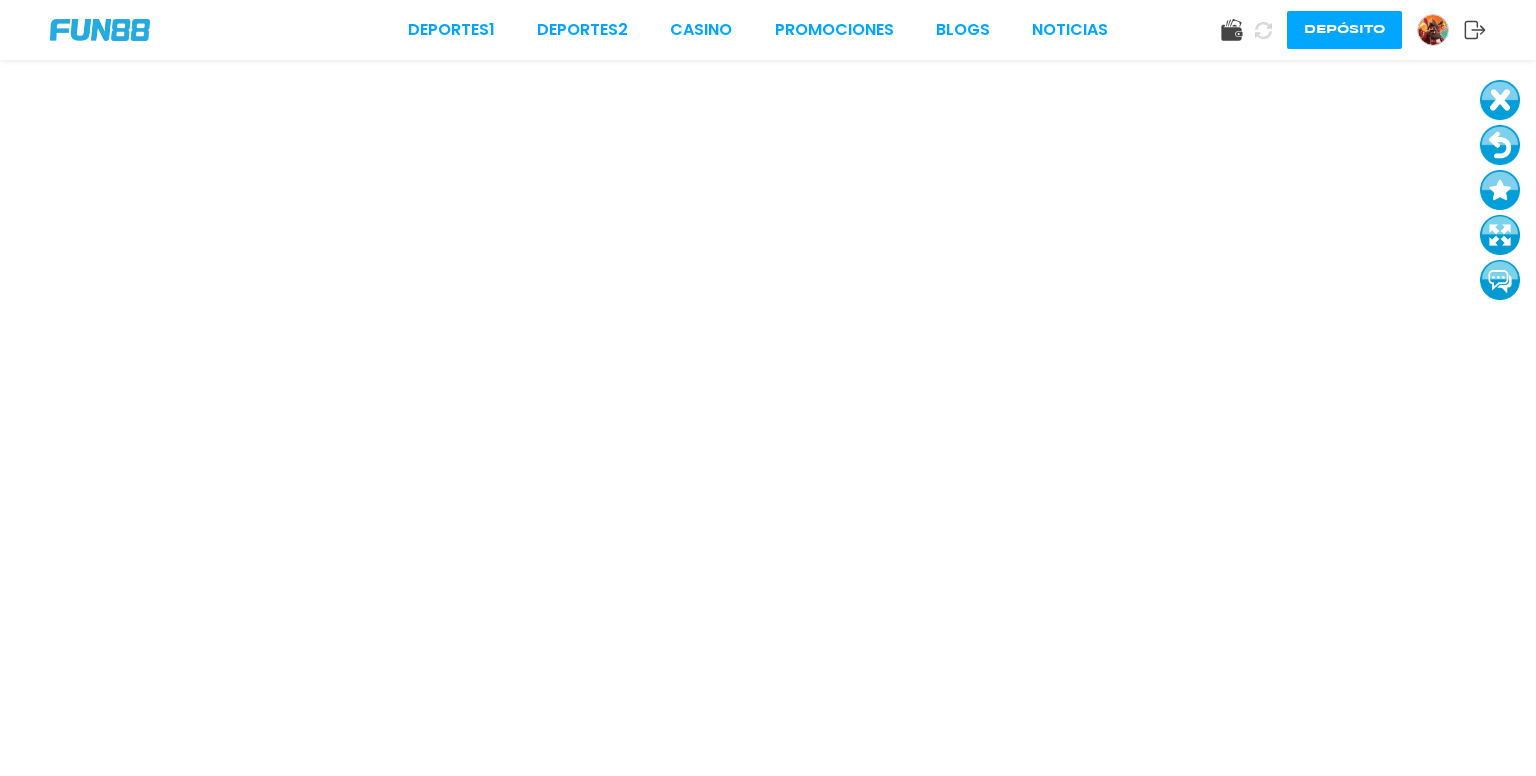click at bounding box center (1500, 145) 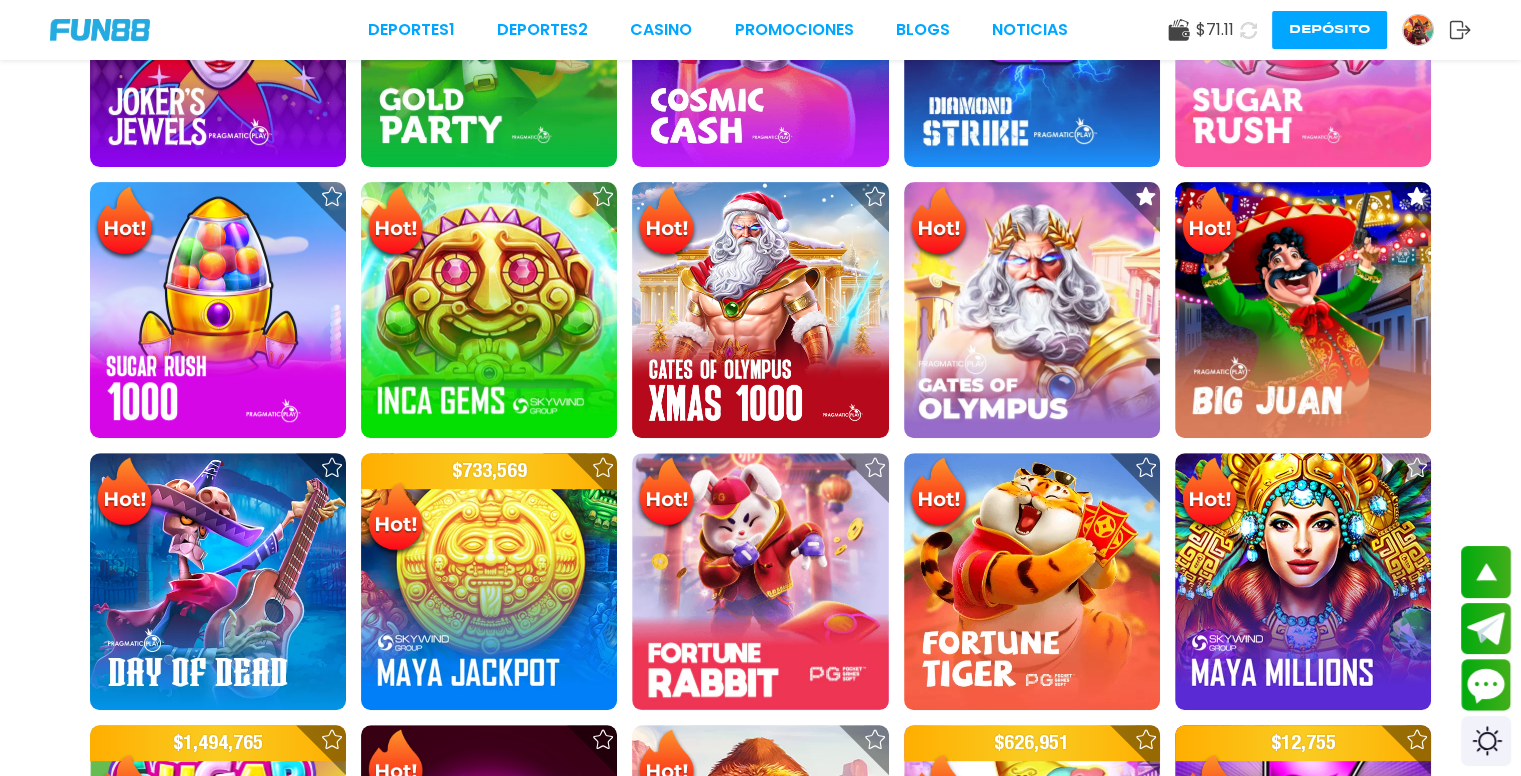 scroll, scrollTop: 572, scrollLeft: 0, axis: vertical 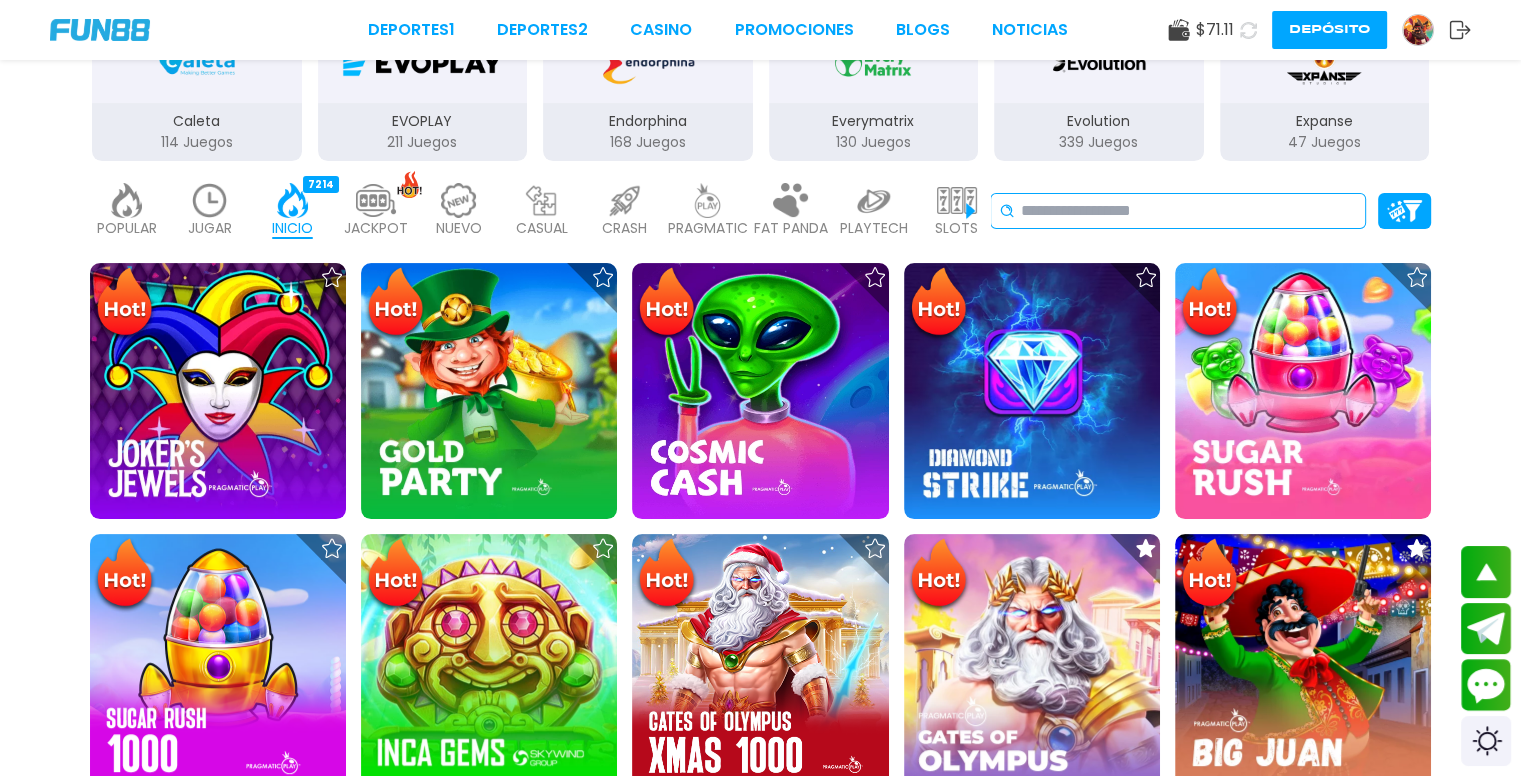 click at bounding box center (1189, 211) 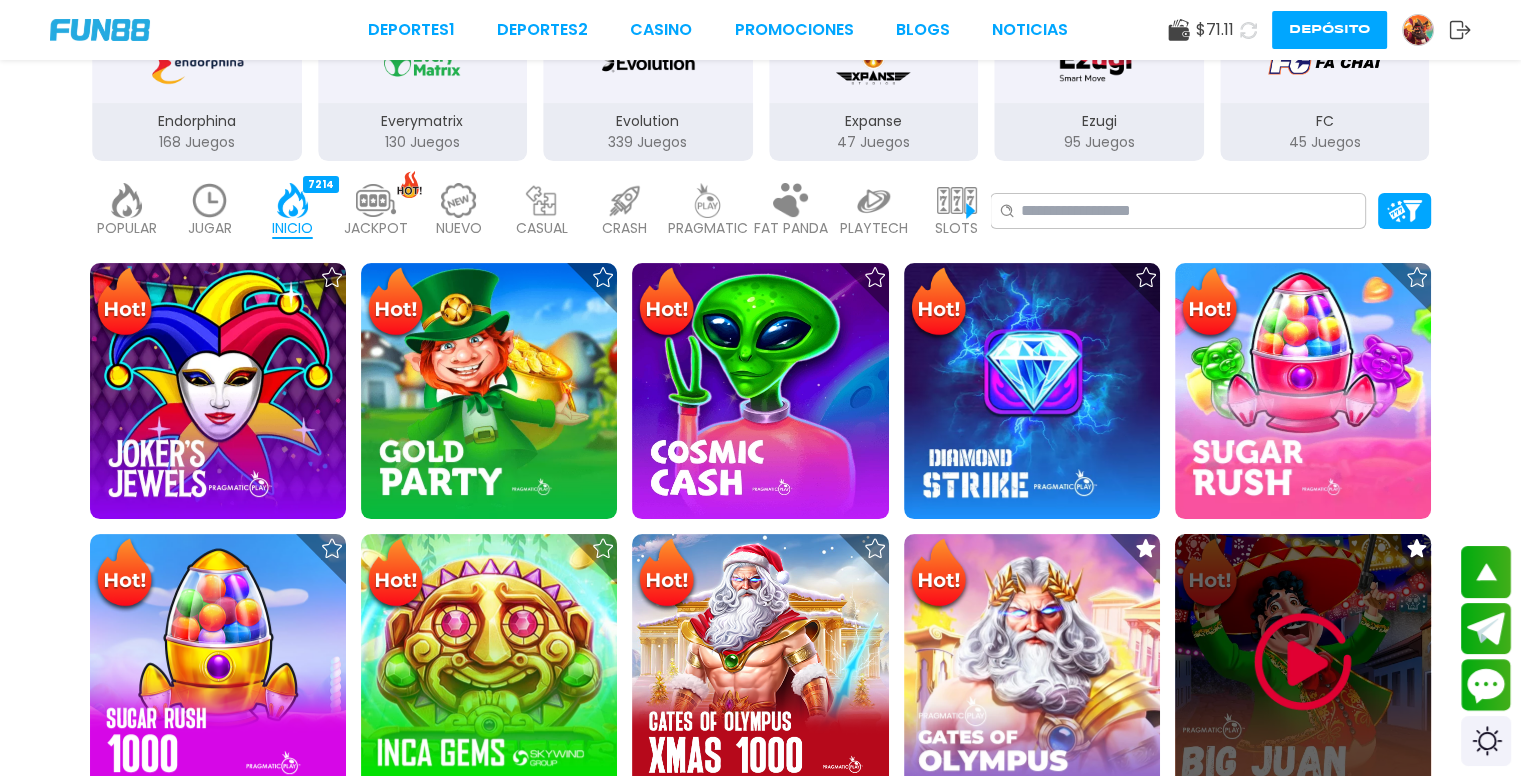 click at bounding box center (1303, 662) 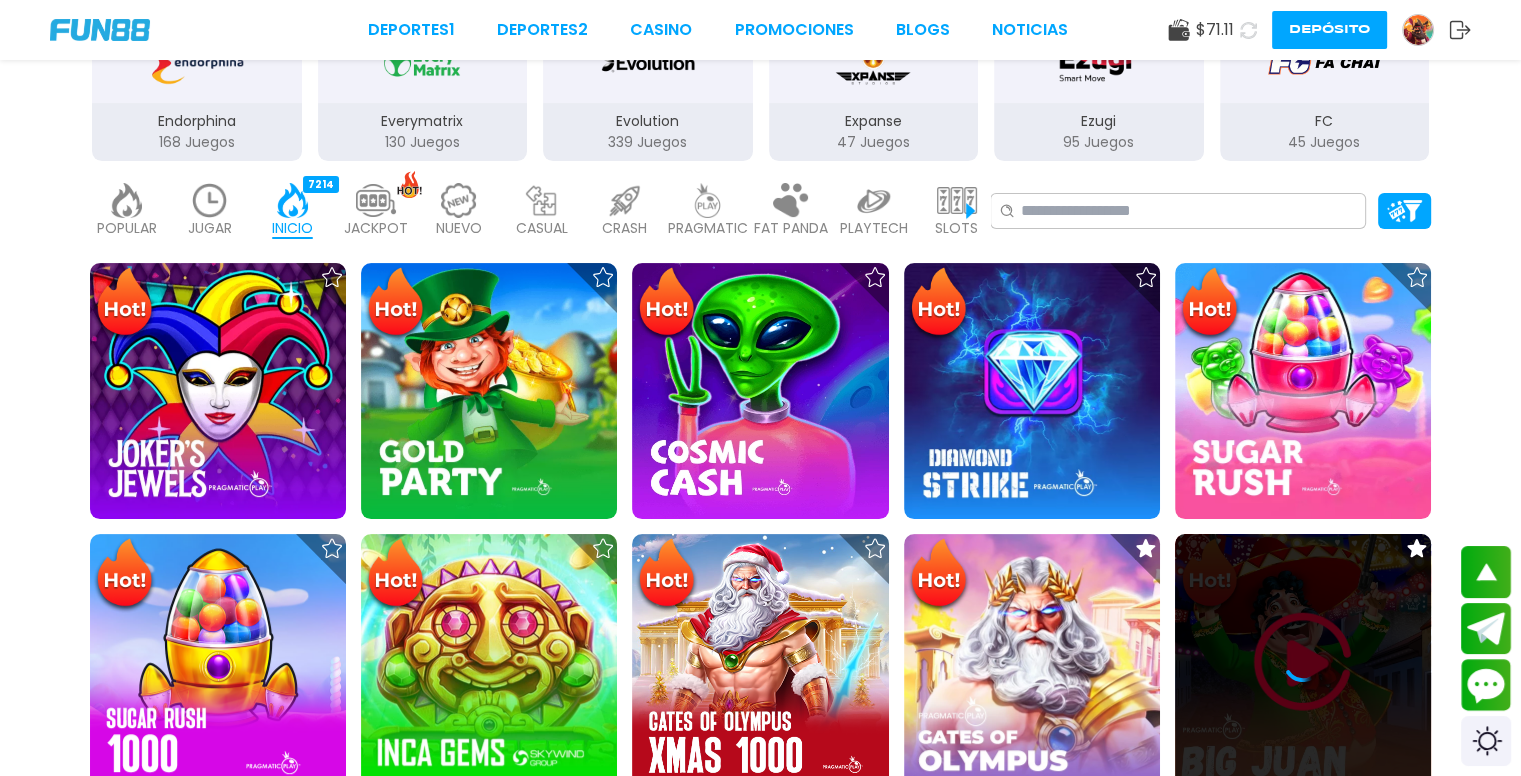 scroll, scrollTop: 0, scrollLeft: 0, axis: both 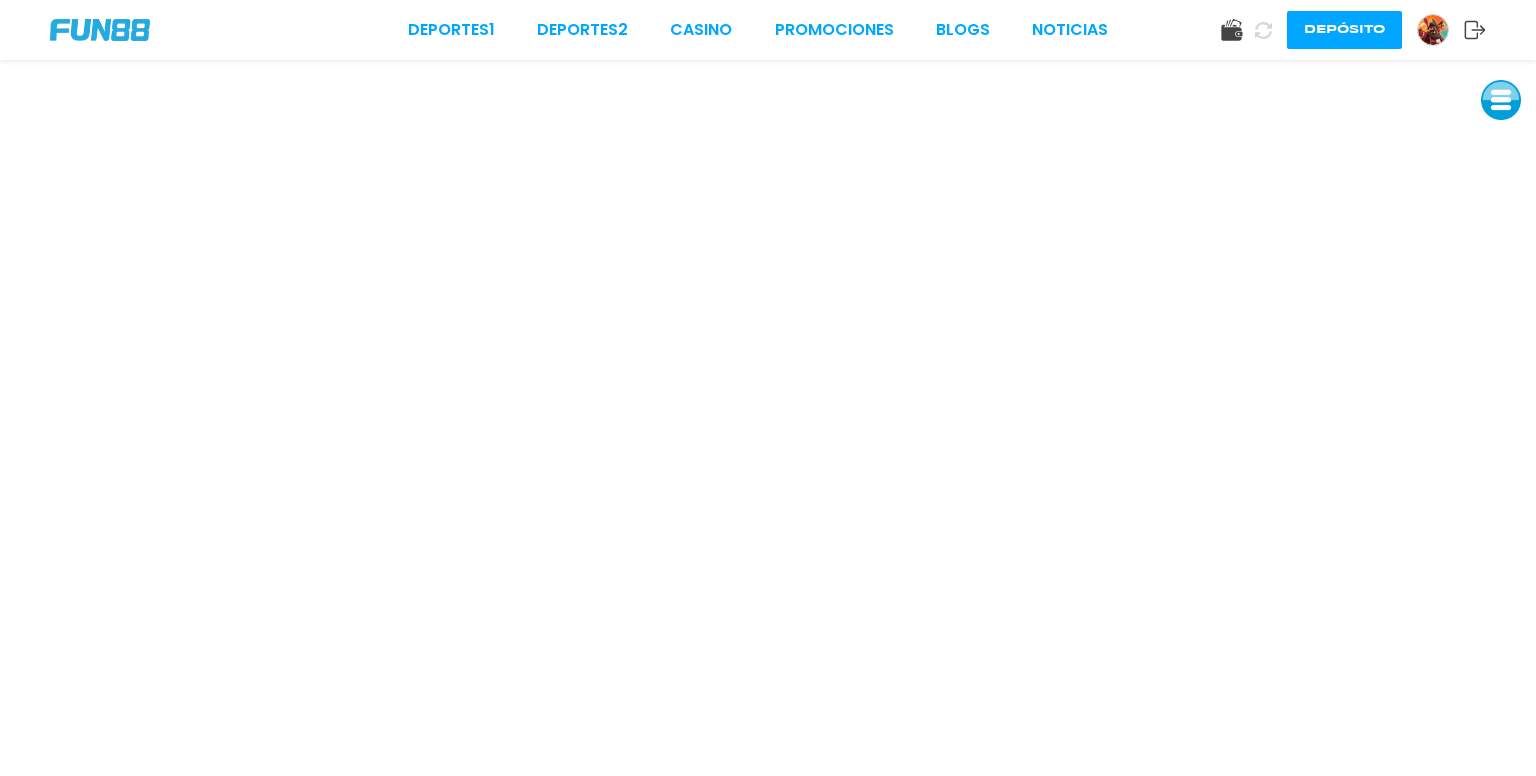 click at bounding box center [1501, 100] 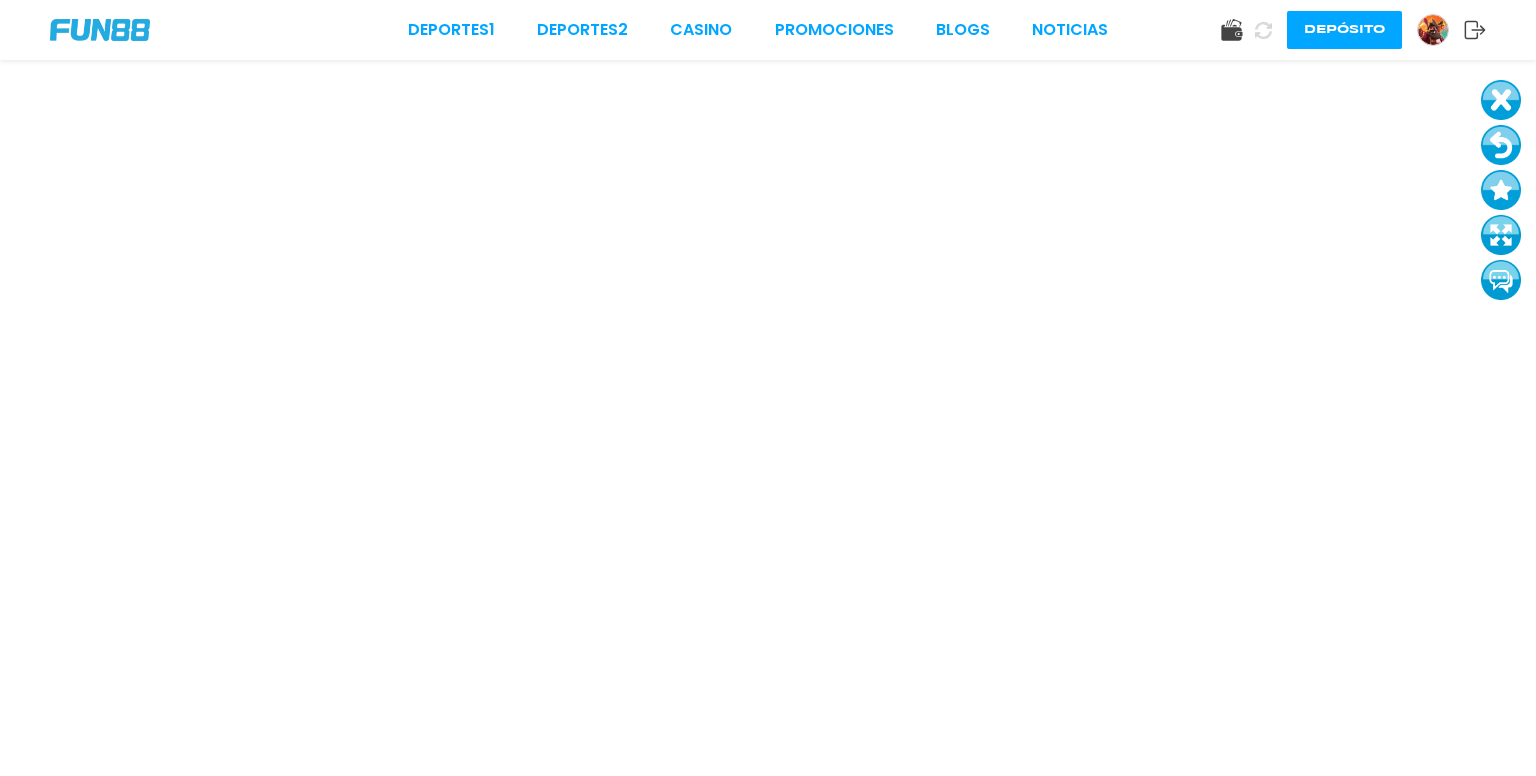 click at bounding box center [1501, 145] 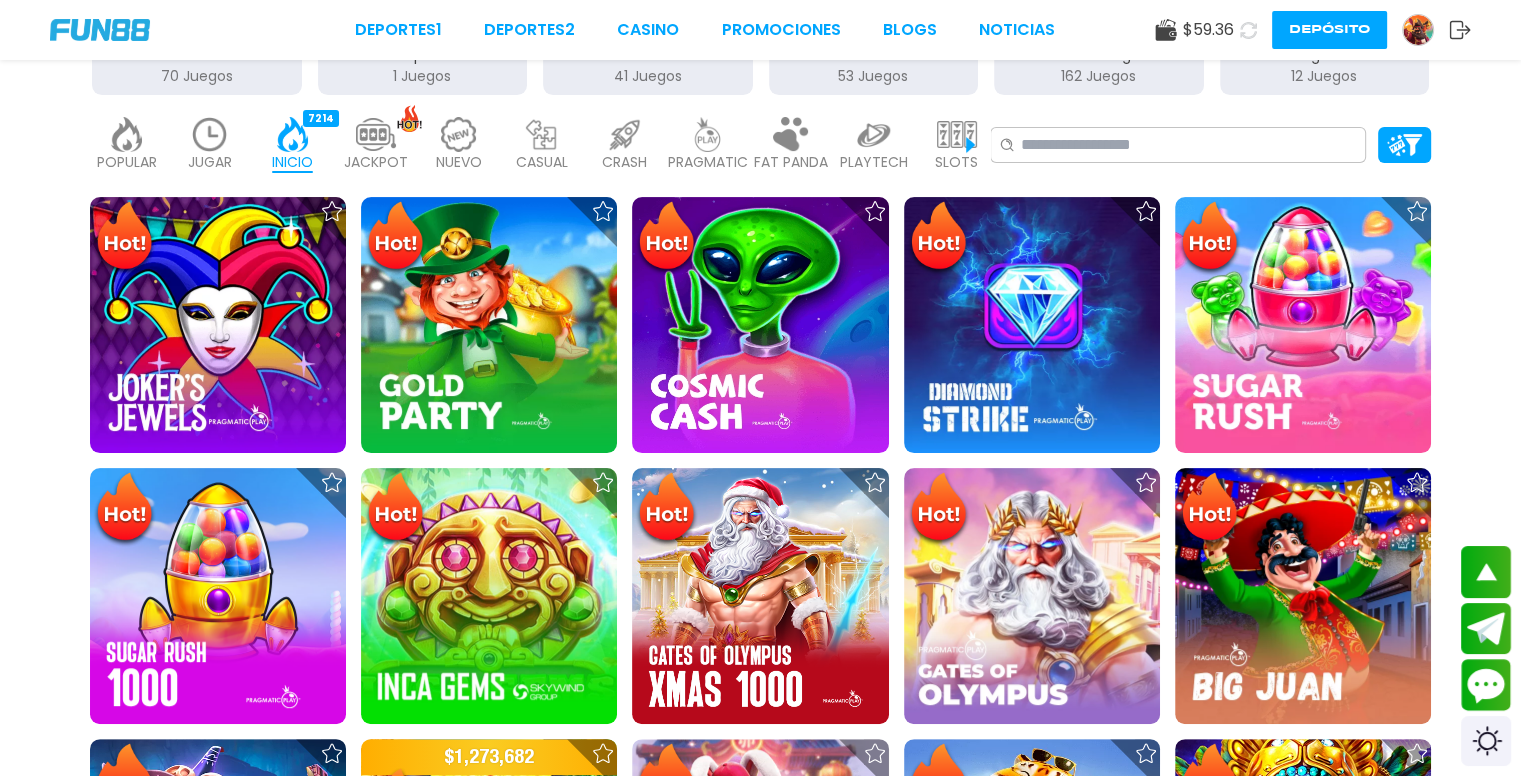scroll, scrollTop: 491, scrollLeft: 0, axis: vertical 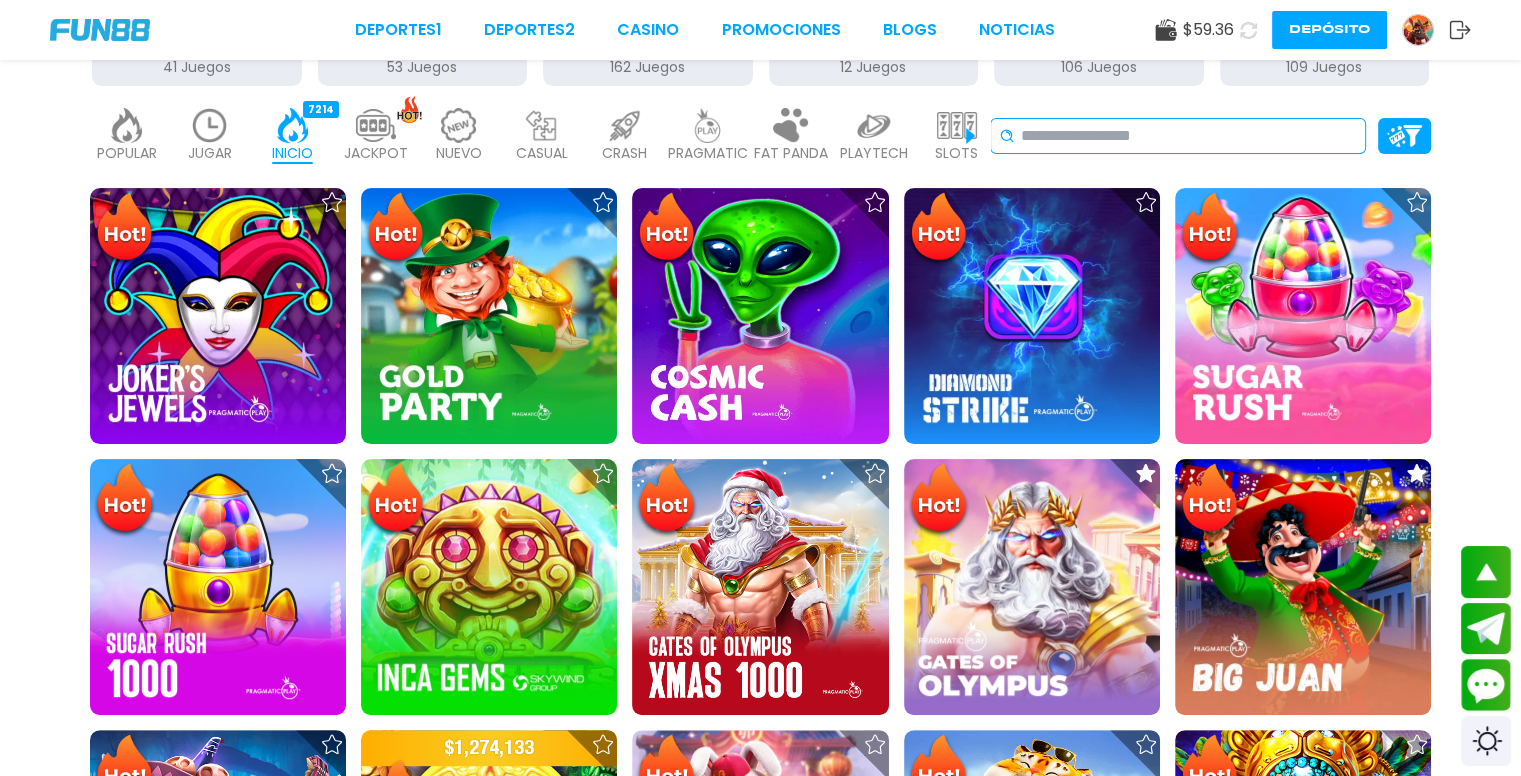 click at bounding box center (1189, 136) 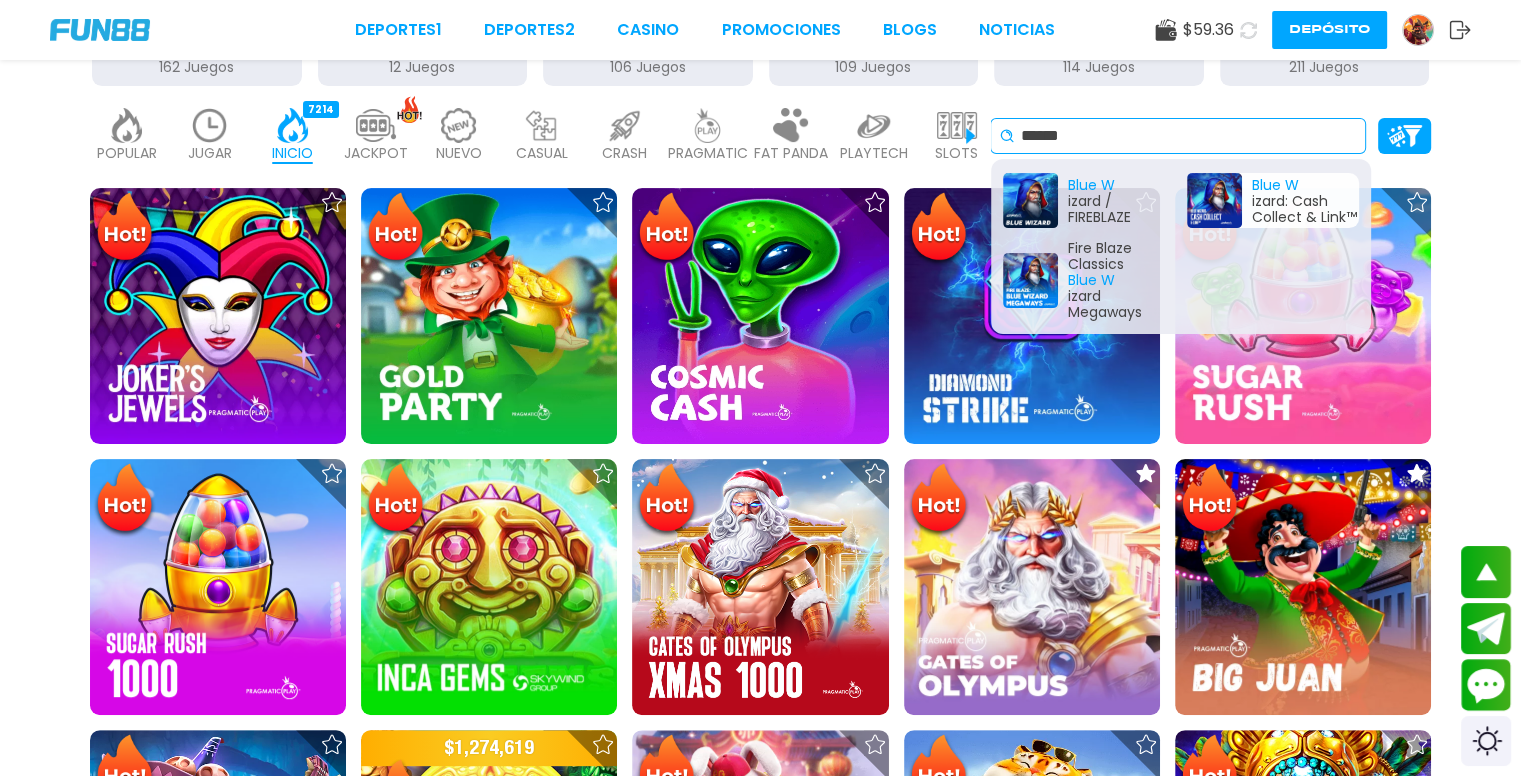 type on "******" 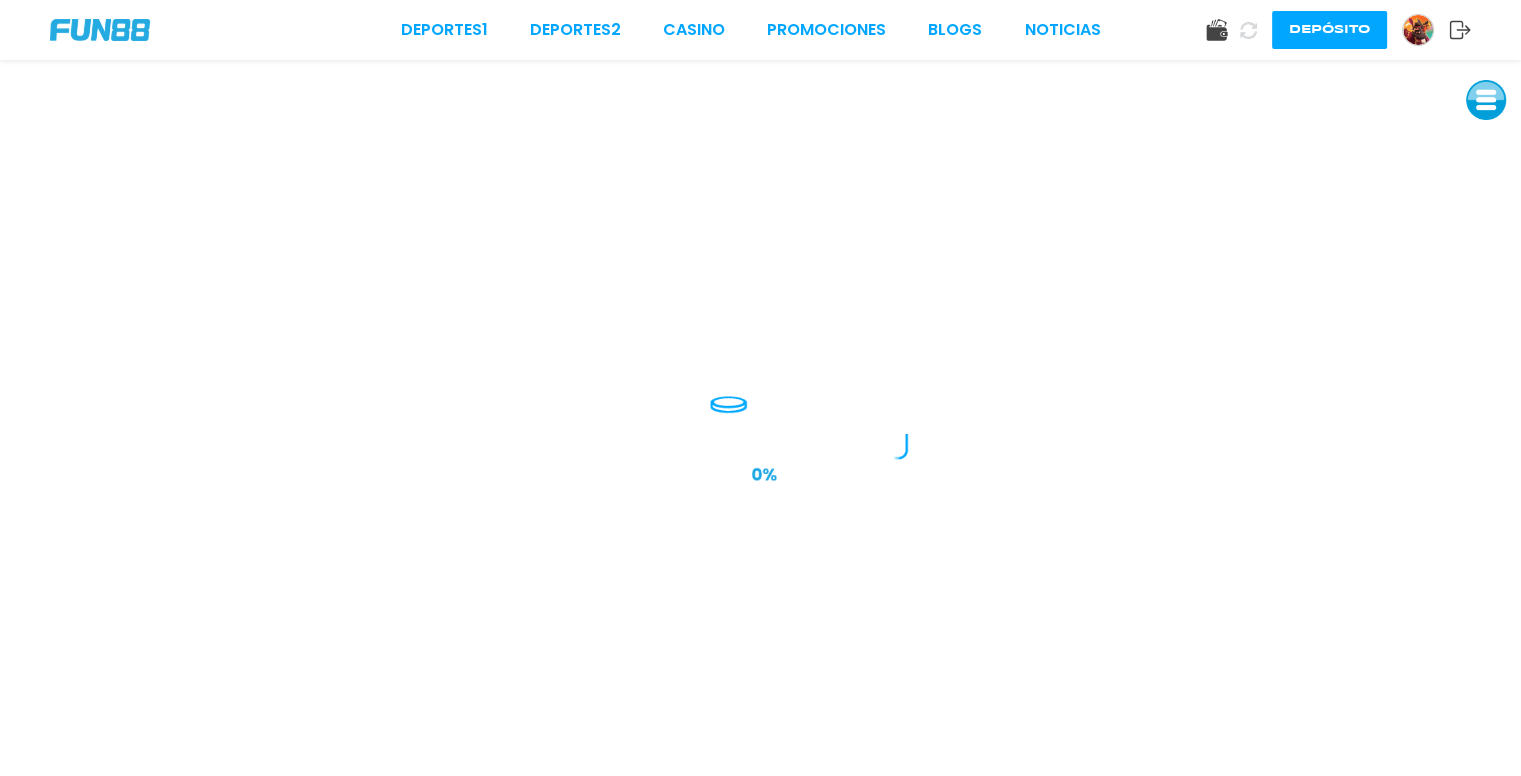 scroll, scrollTop: 0, scrollLeft: 0, axis: both 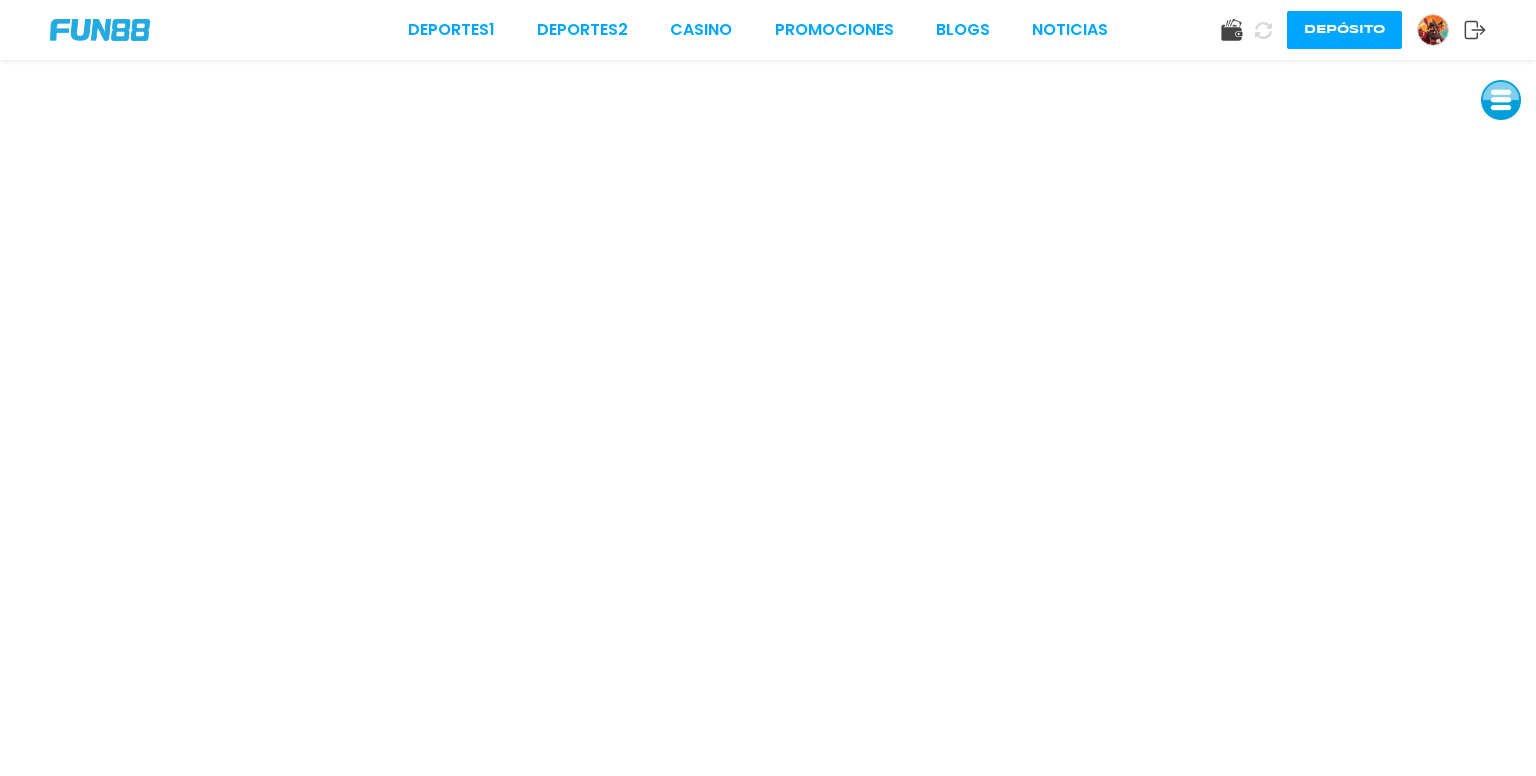 click at bounding box center [1501, 100] 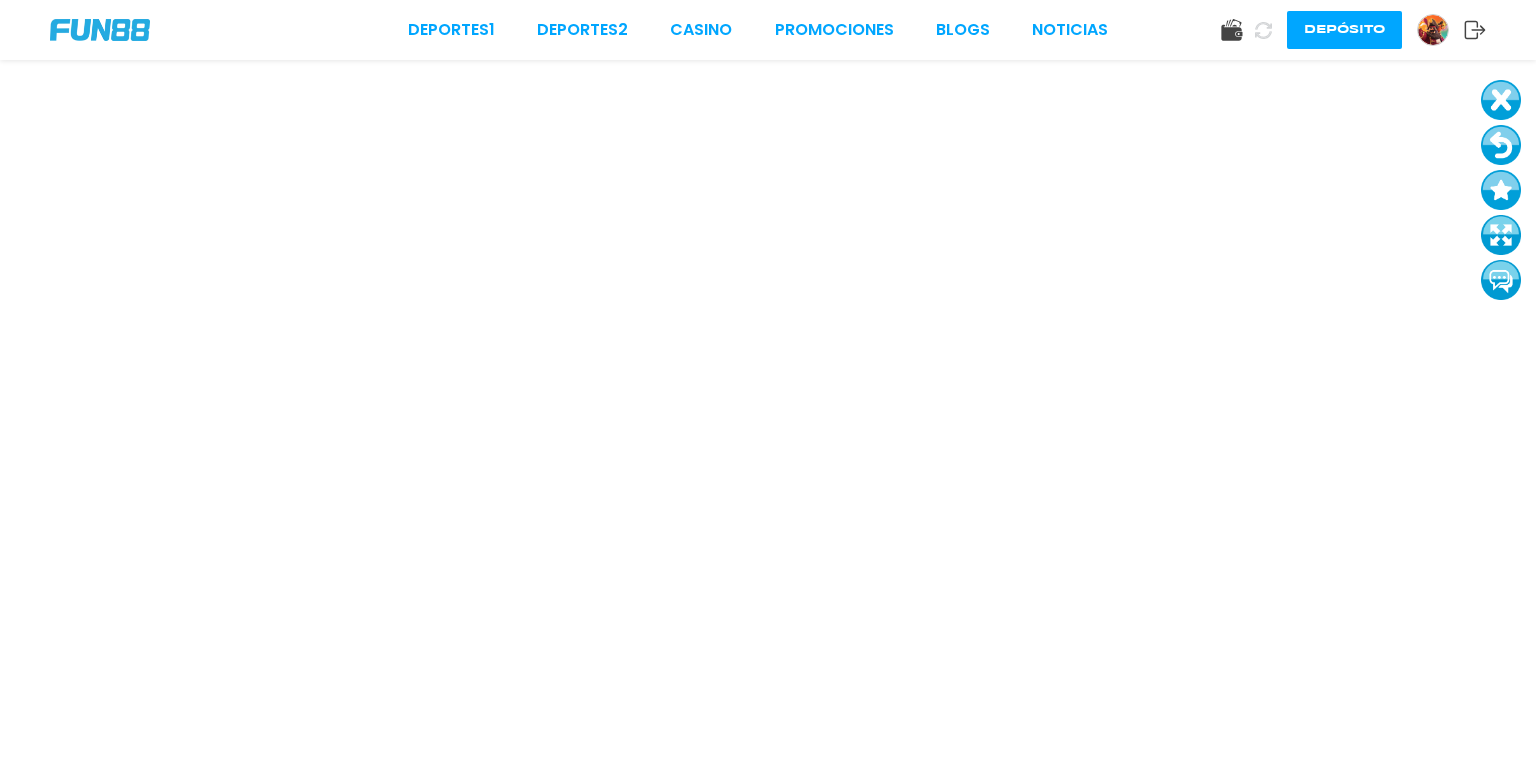click at bounding box center [1501, 145] 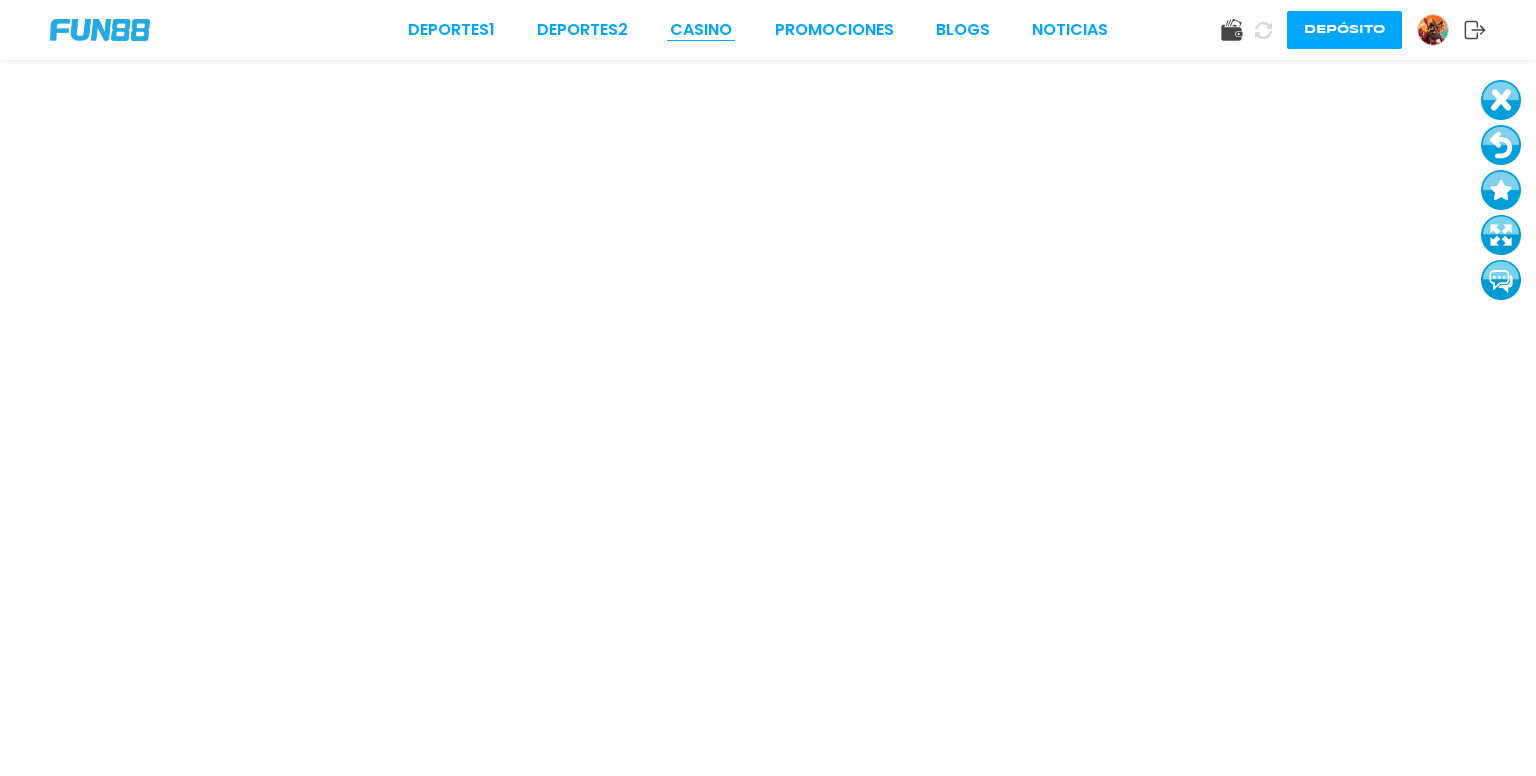 click on "CASINO" at bounding box center (701, 30) 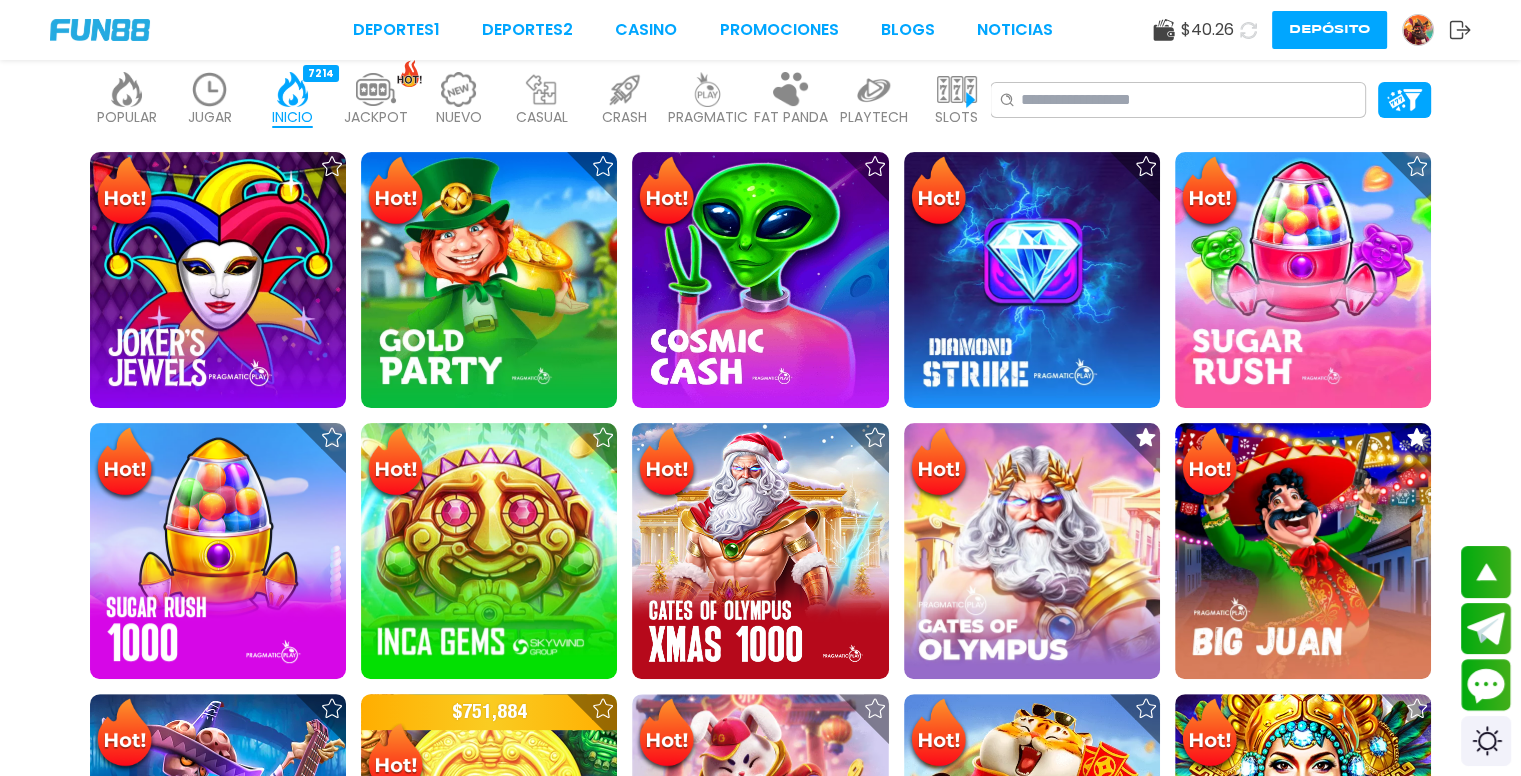 scroll, scrollTop: 598, scrollLeft: 0, axis: vertical 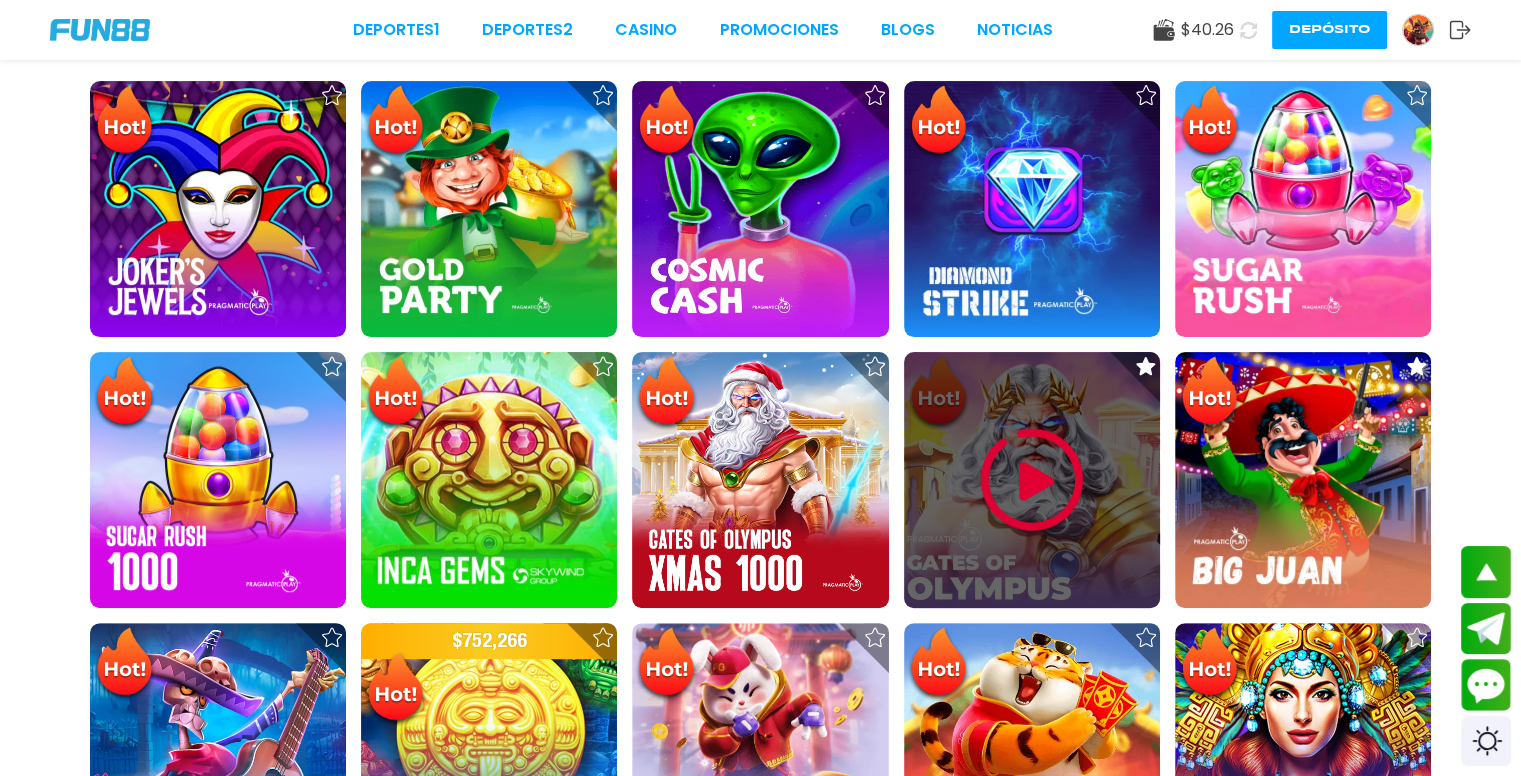 click at bounding box center [1032, 480] 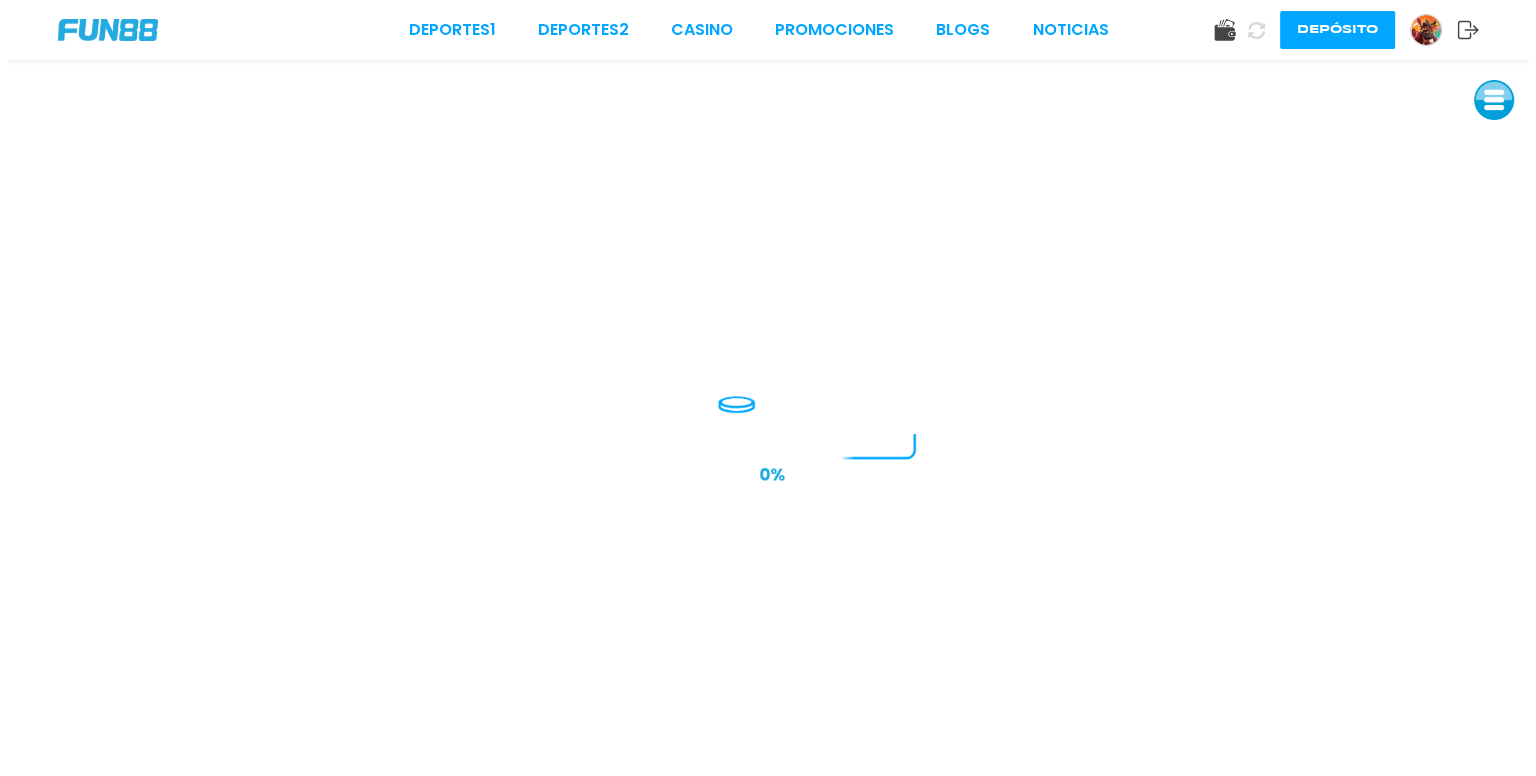 scroll, scrollTop: 0, scrollLeft: 0, axis: both 